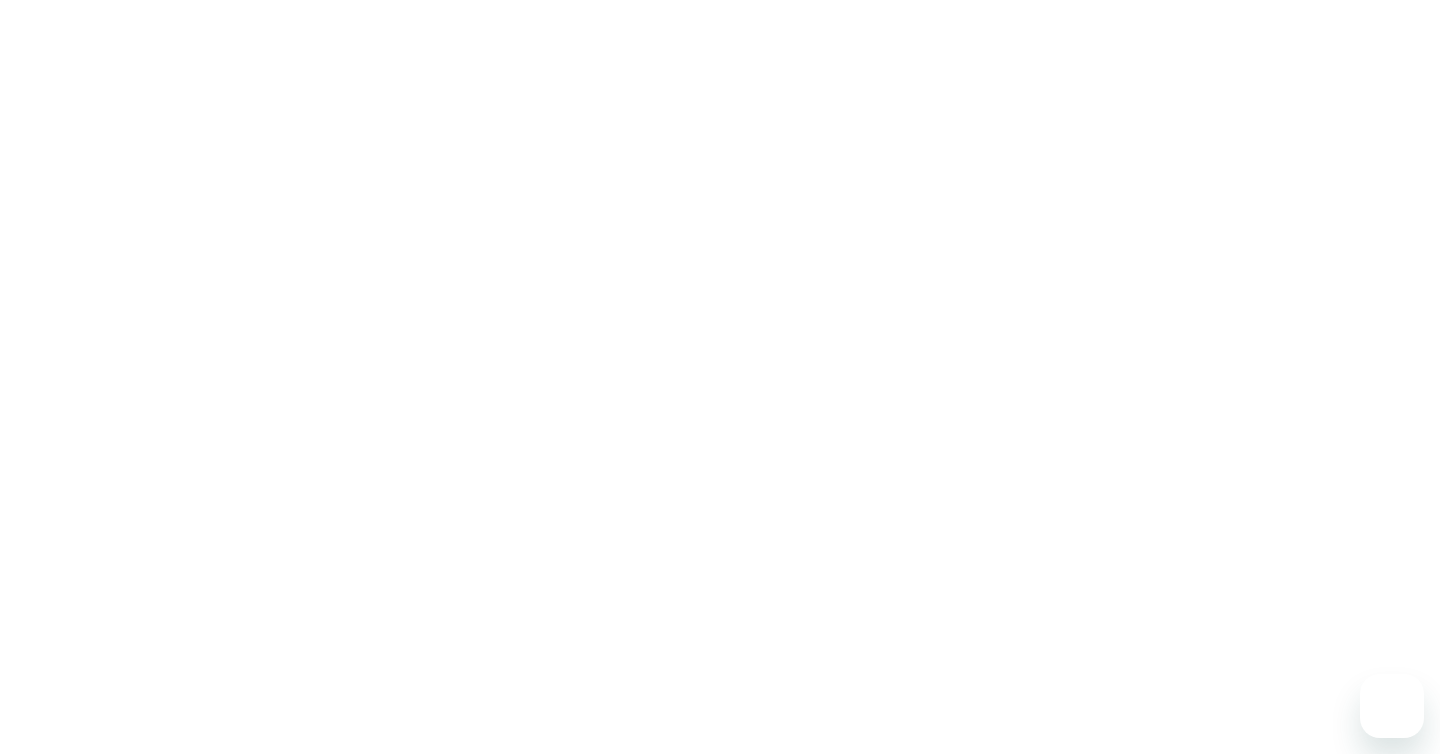 scroll, scrollTop: 0, scrollLeft: 0, axis: both 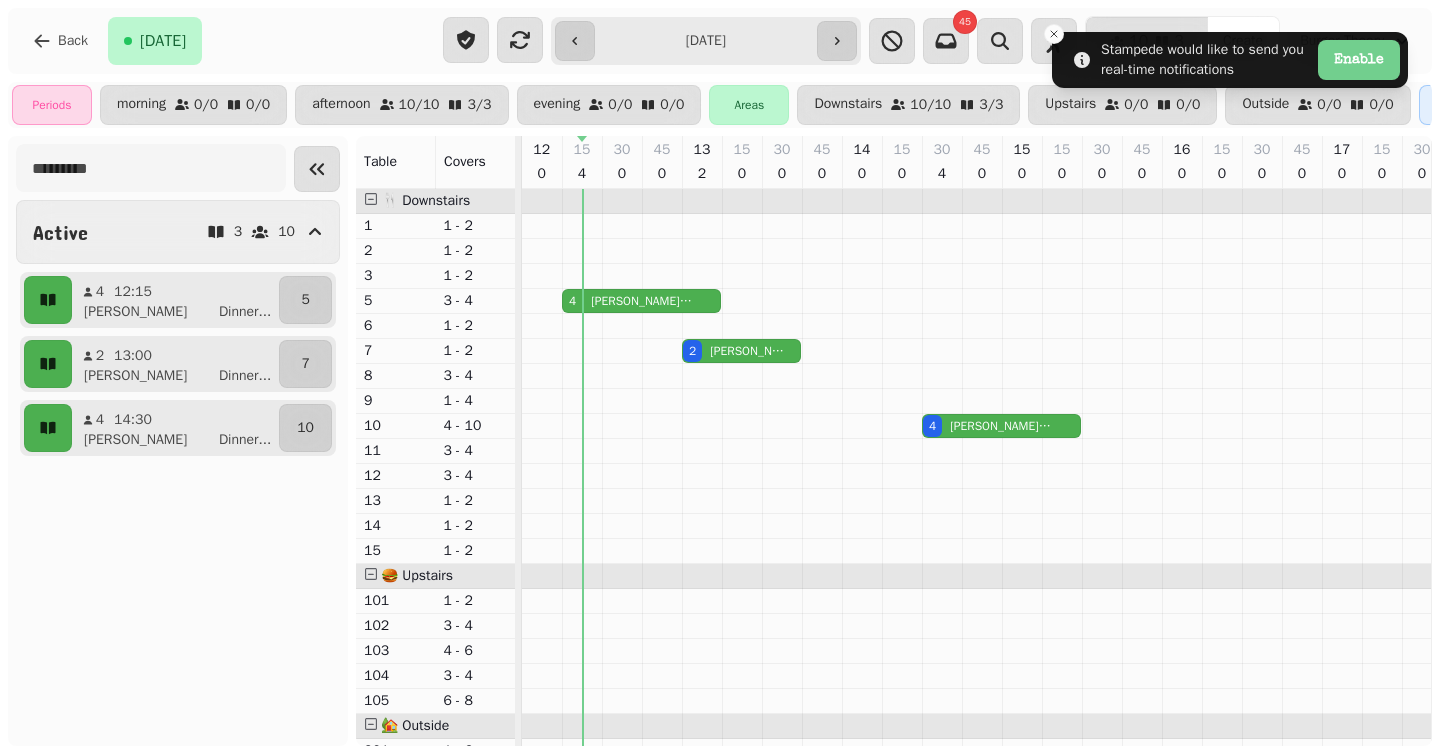click on "Mike    Edwards (FT)" at bounding box center [642, 301] 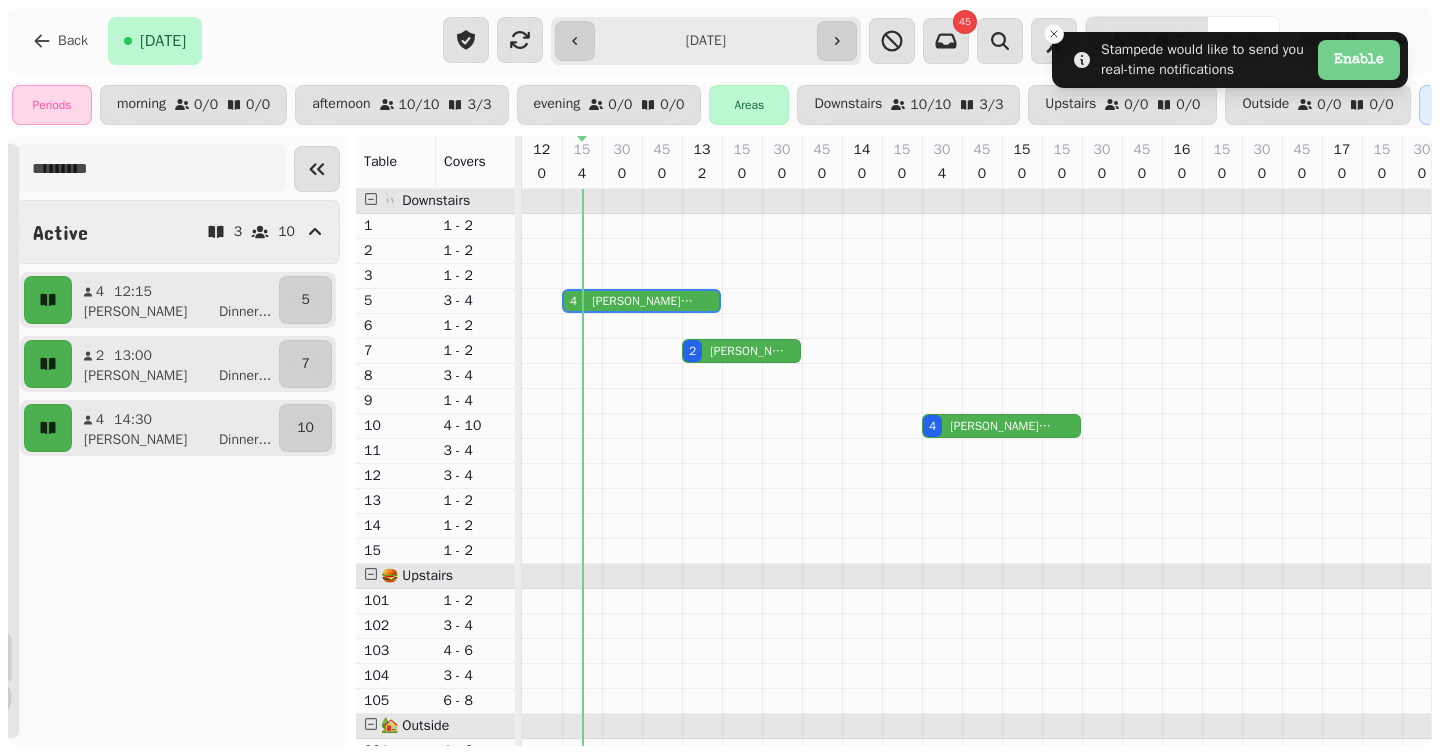scroll, scrollTop: 0, scrollLeft: 27, axis: horizontal 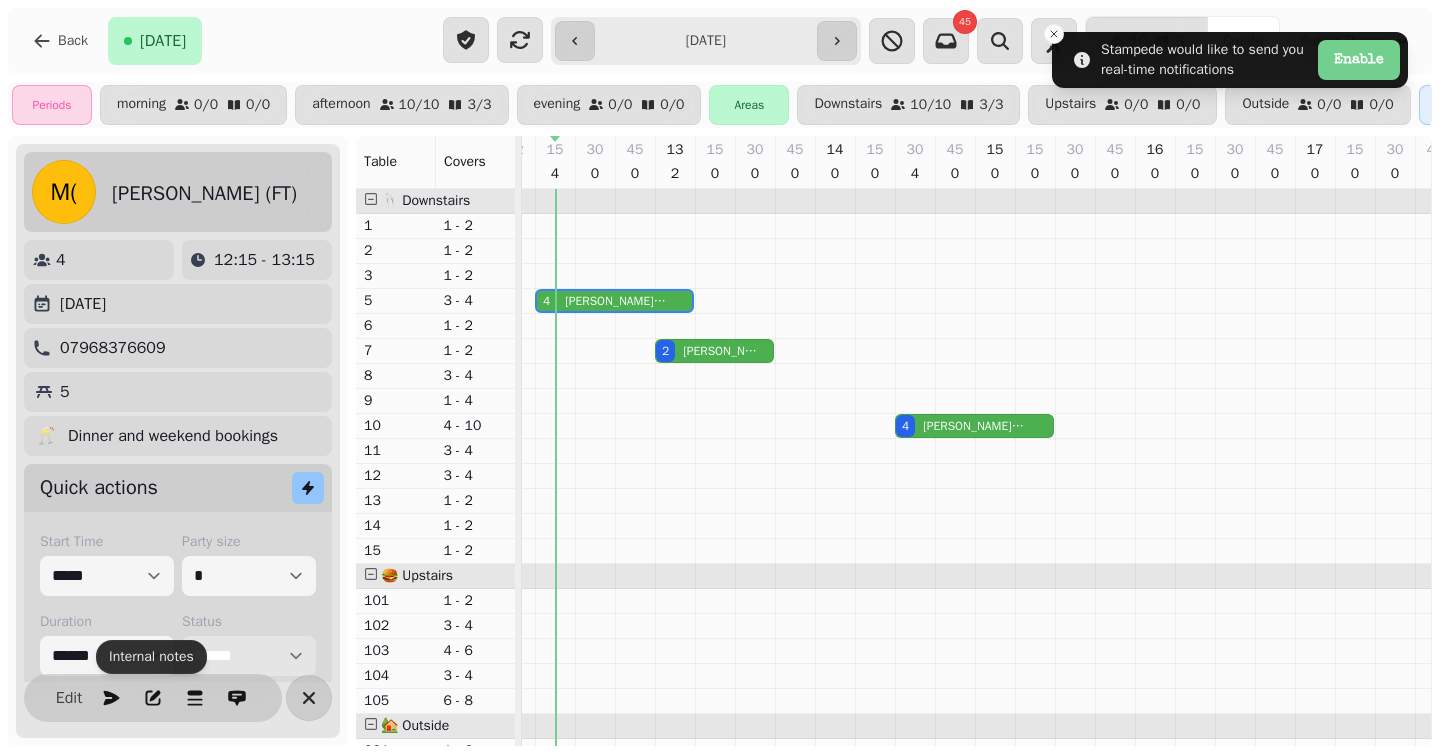 click on "**********" at bounding box center [249, 656] 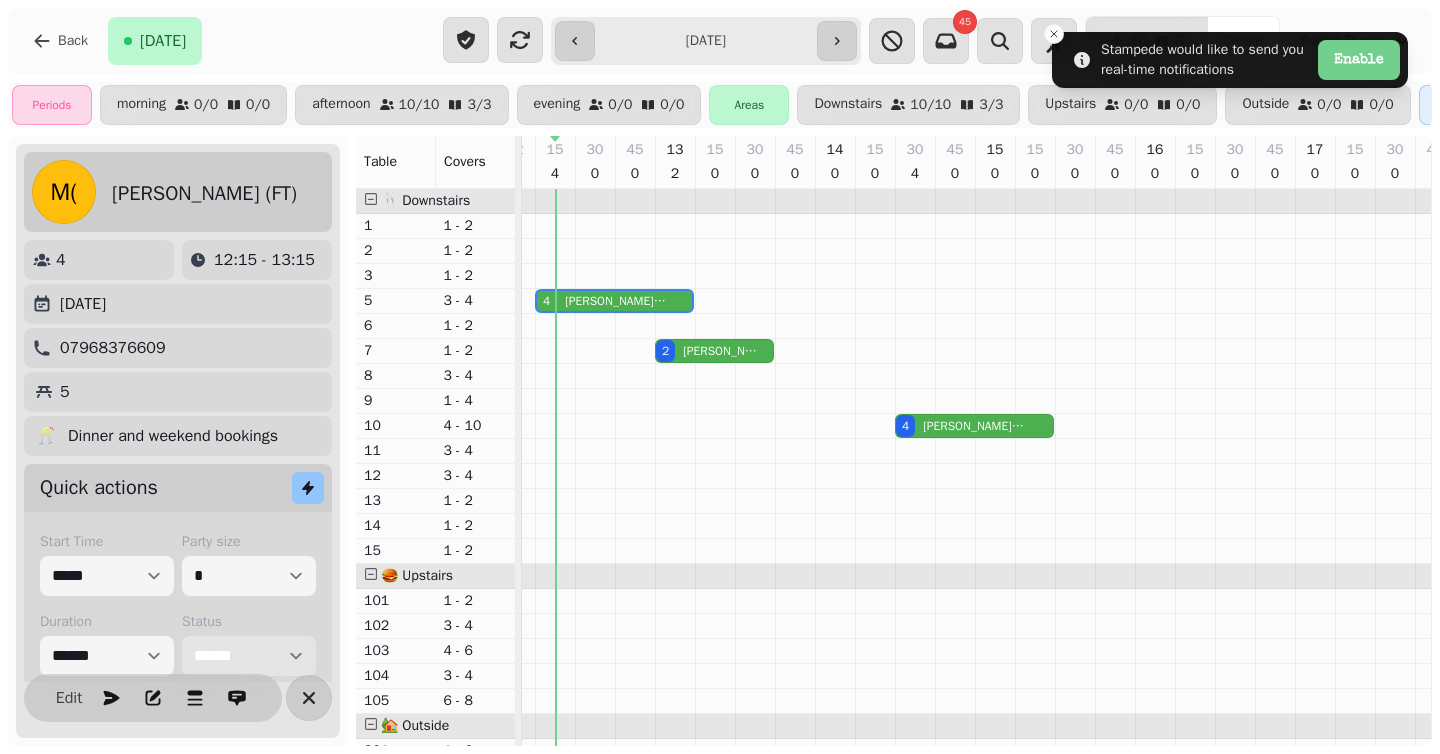 select on "******" 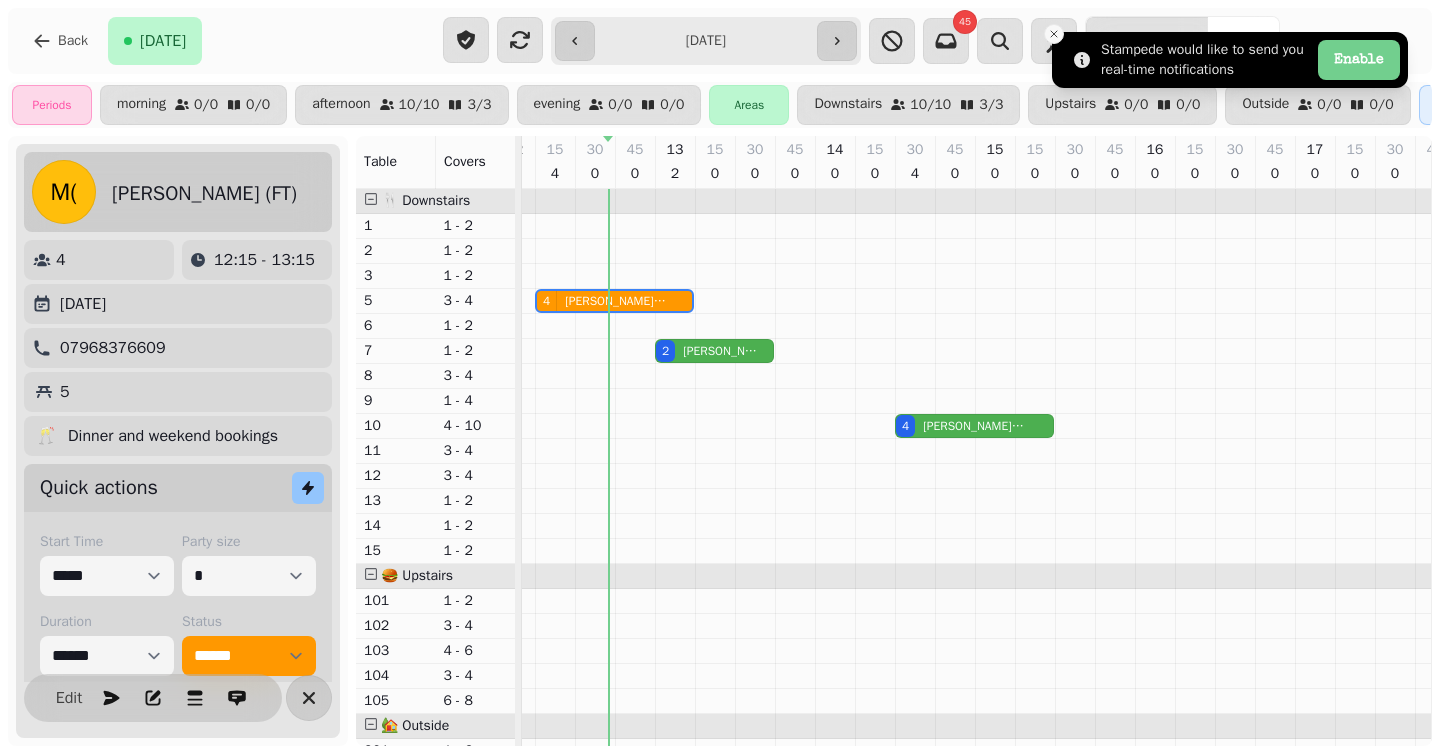 click 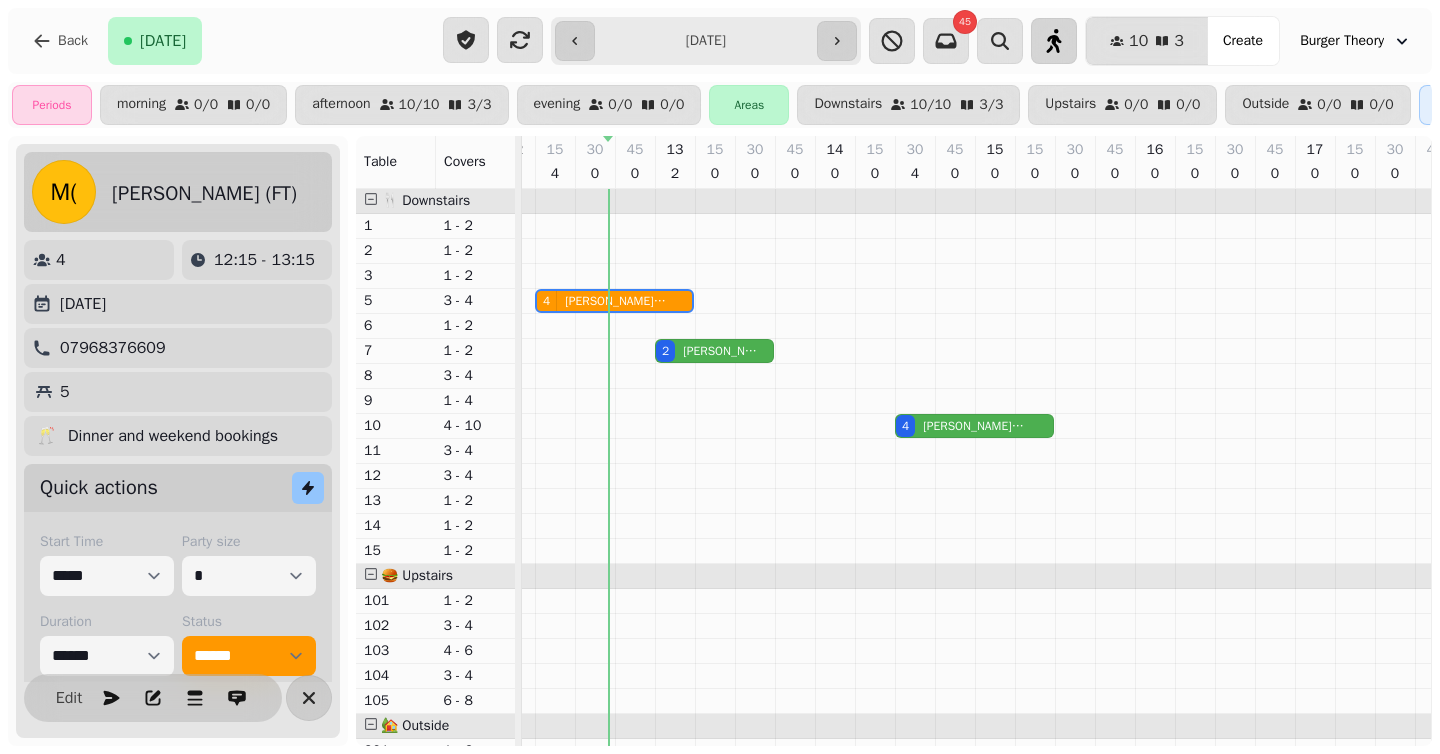 click 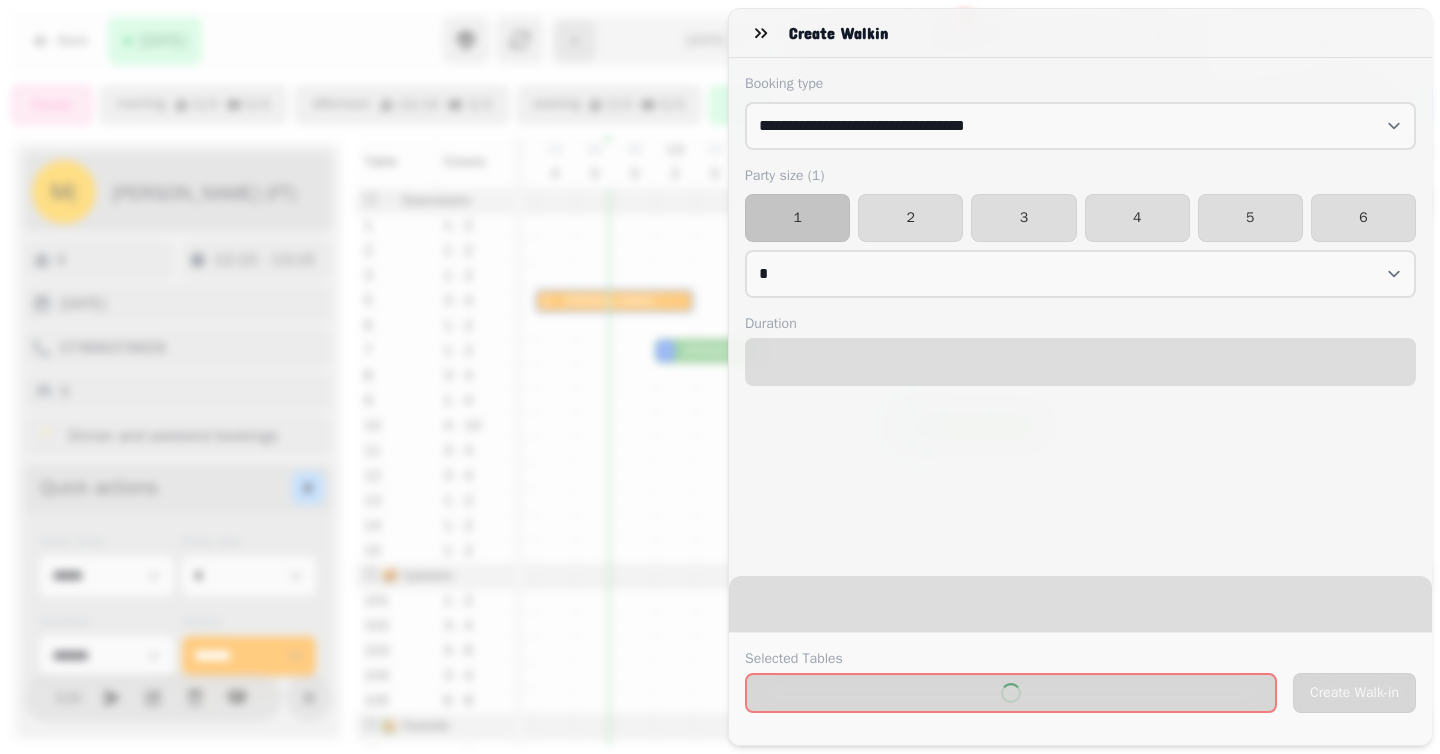 select on "****" 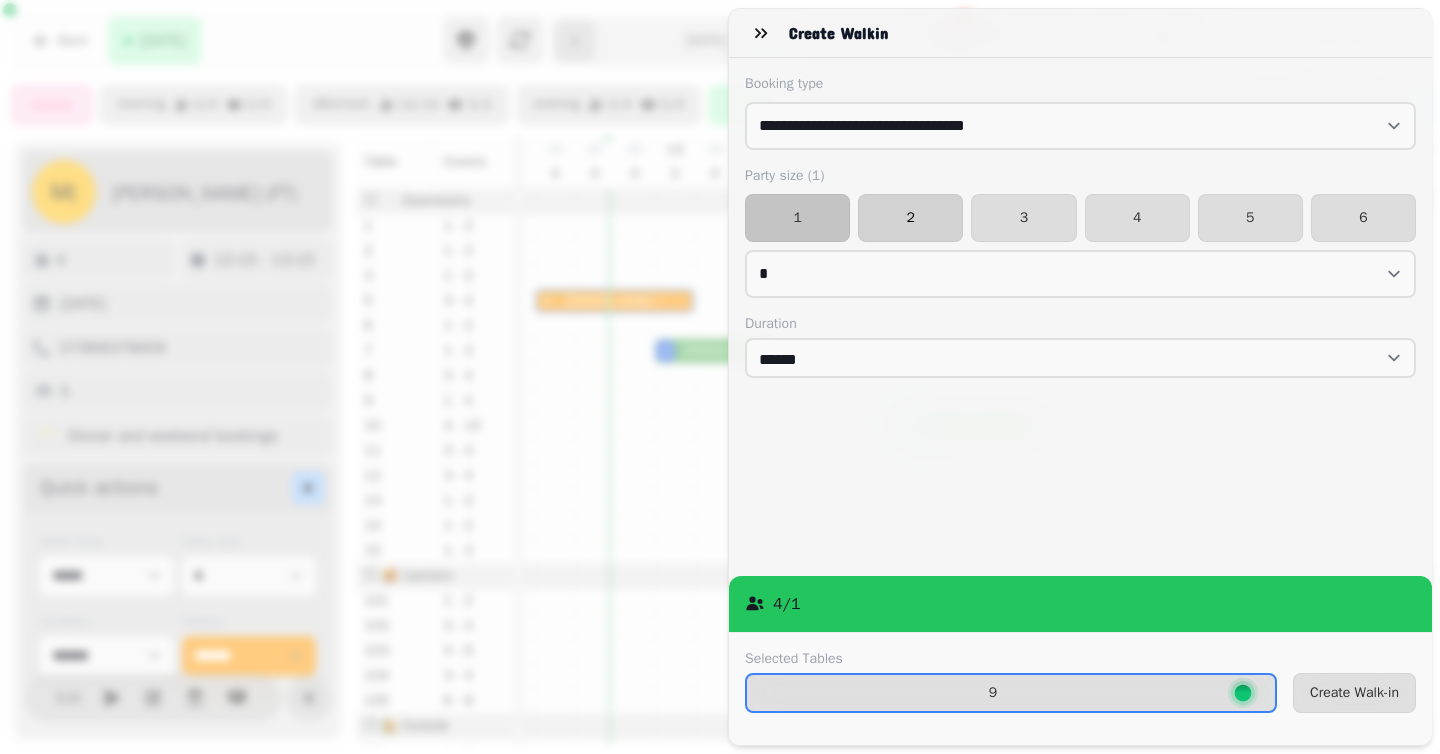 click on "2" at bounding box center (910, 218) 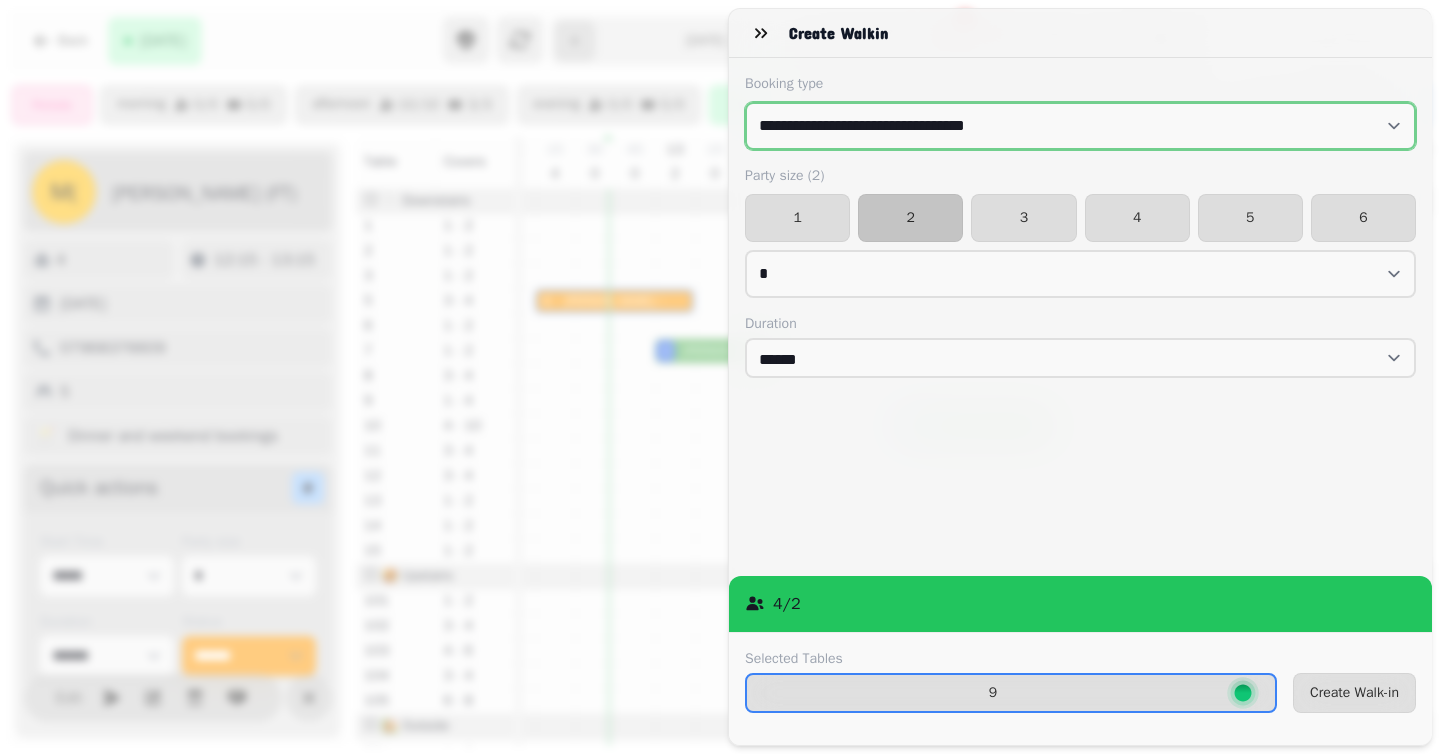 click on "**********" at bounding box center (1080, 126) 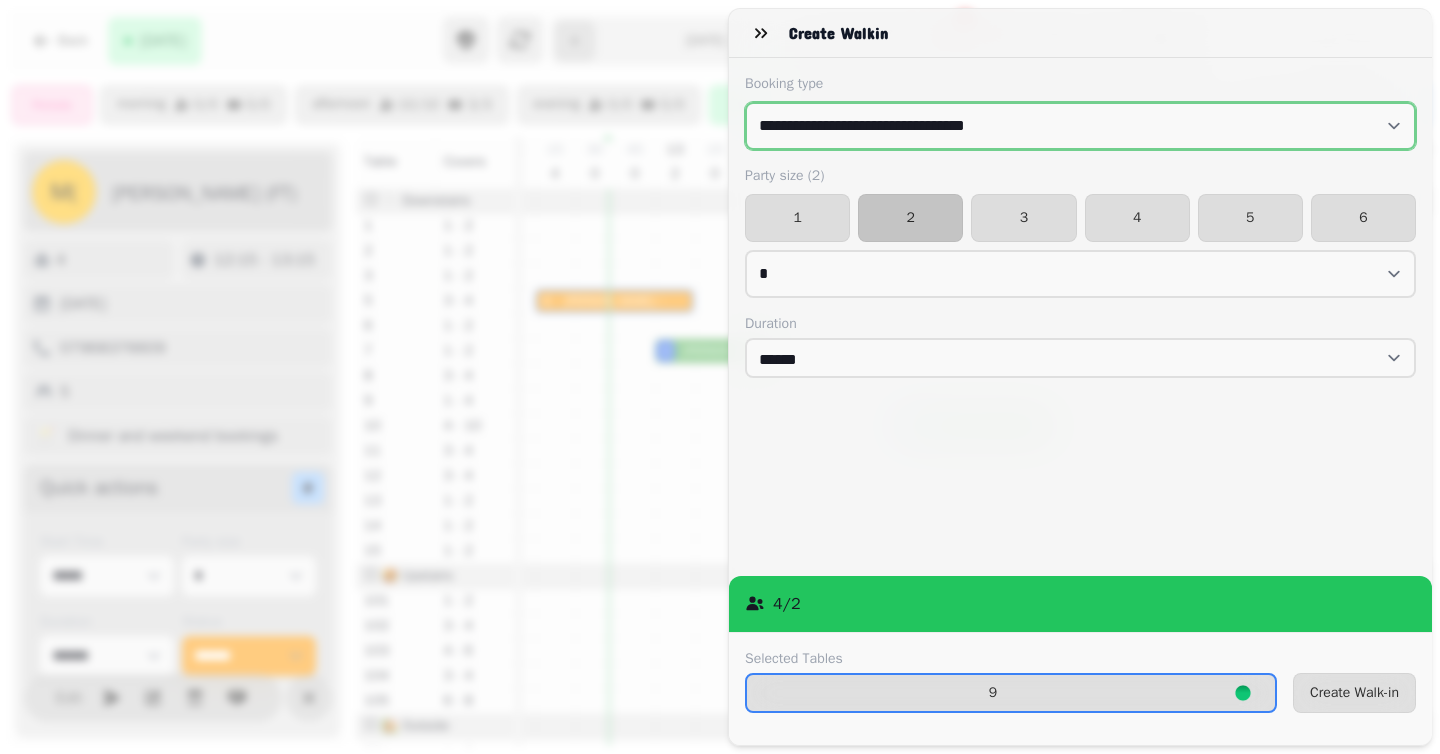 select on "**********" 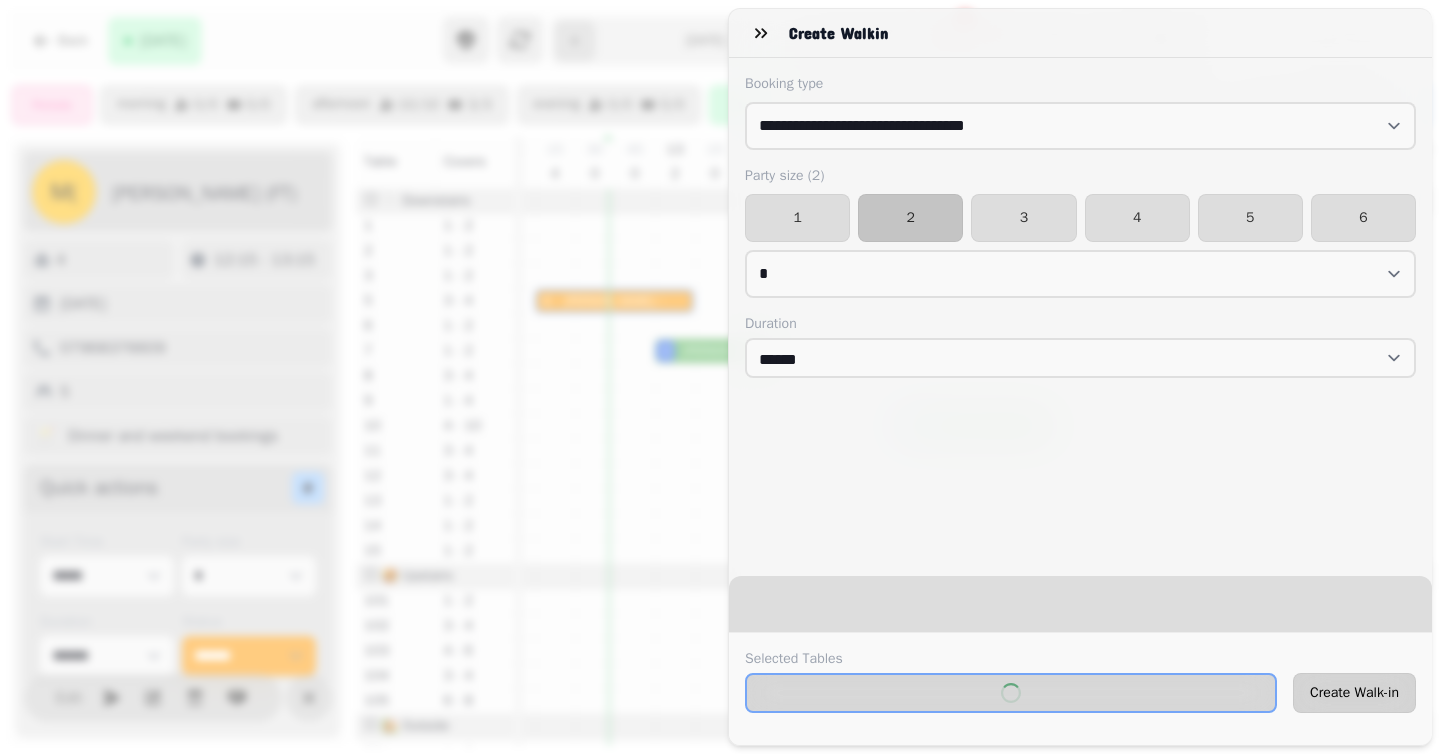 click on "Create Walk-in" at bounding box center (1354, 693) 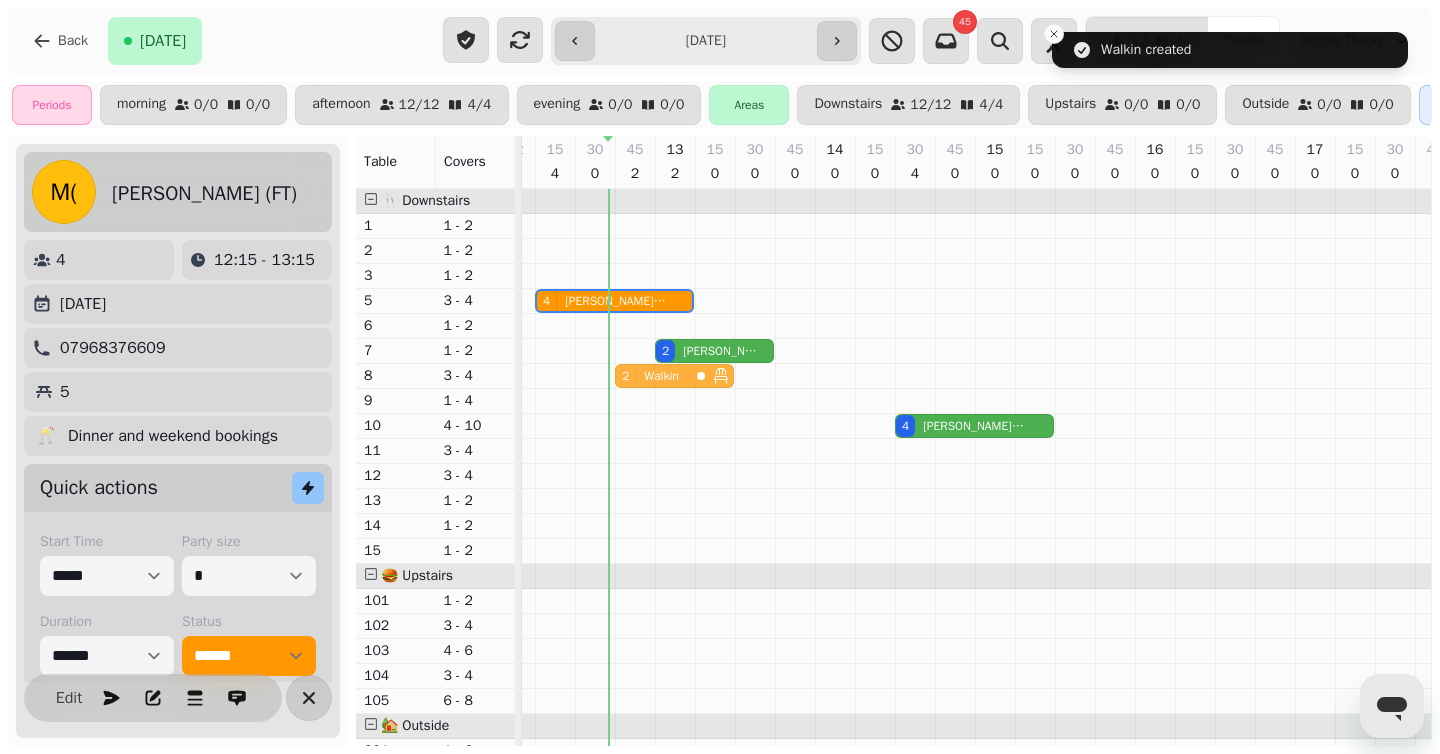 drag, startPoint x: 657, startPoint y: 398, endPoint x: 654, endPoint y: 368, distance: 30.149628 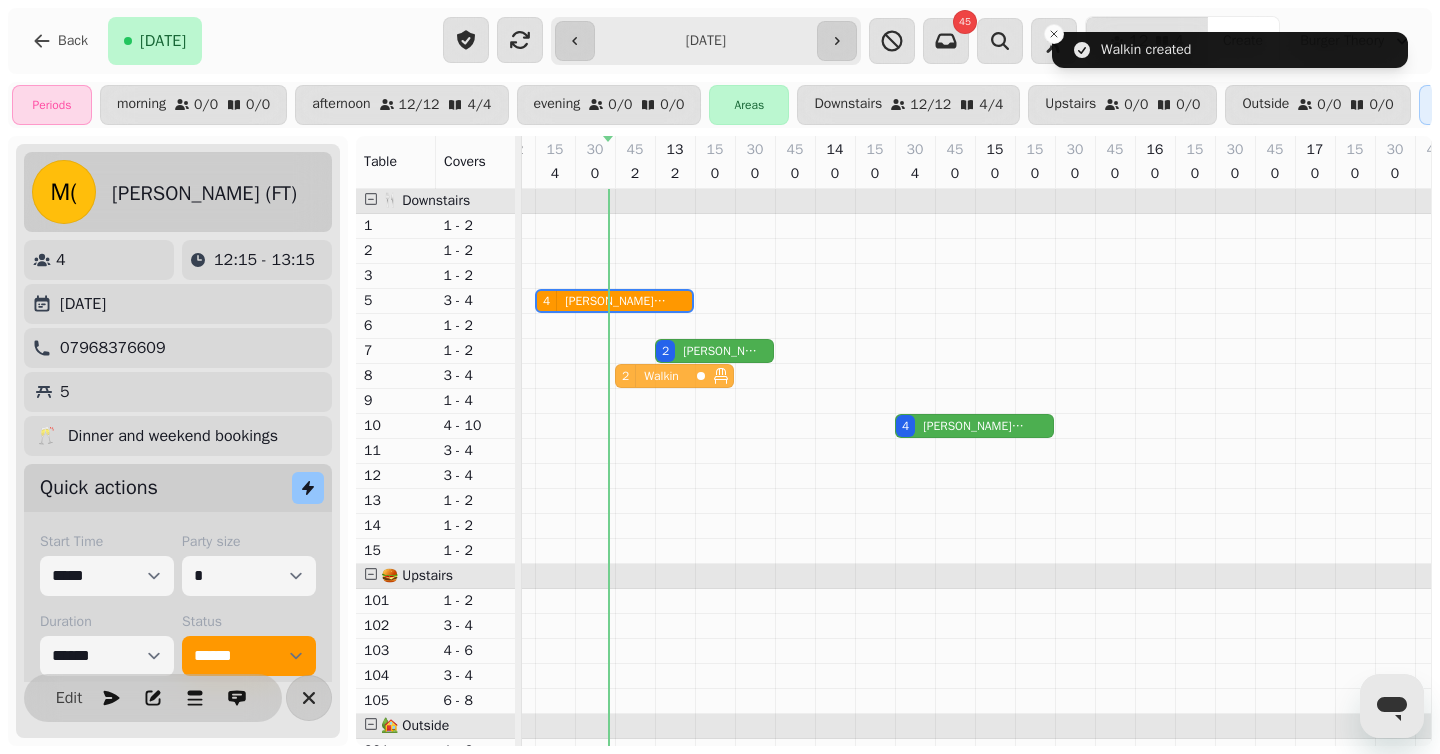 click on "4 Mike    Edwards (FT) 2 Harry   Sowerby 2 Walkin   2 Walkin   4 Katie   Robinson" at bounding box center [1335, 576] 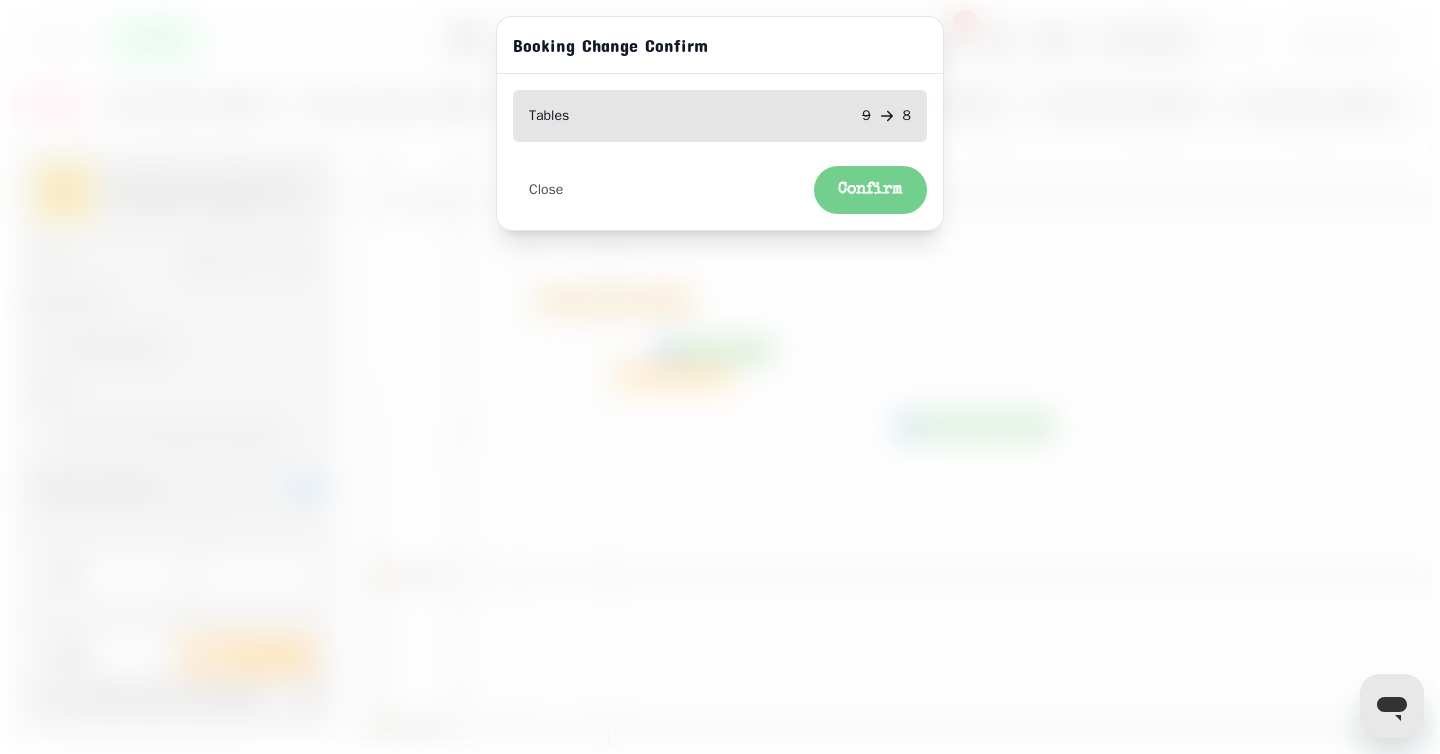 drag, startPoint x: 654, startPoint y: 368, endPoint x: 654, endPoint y: 395, distance: 27 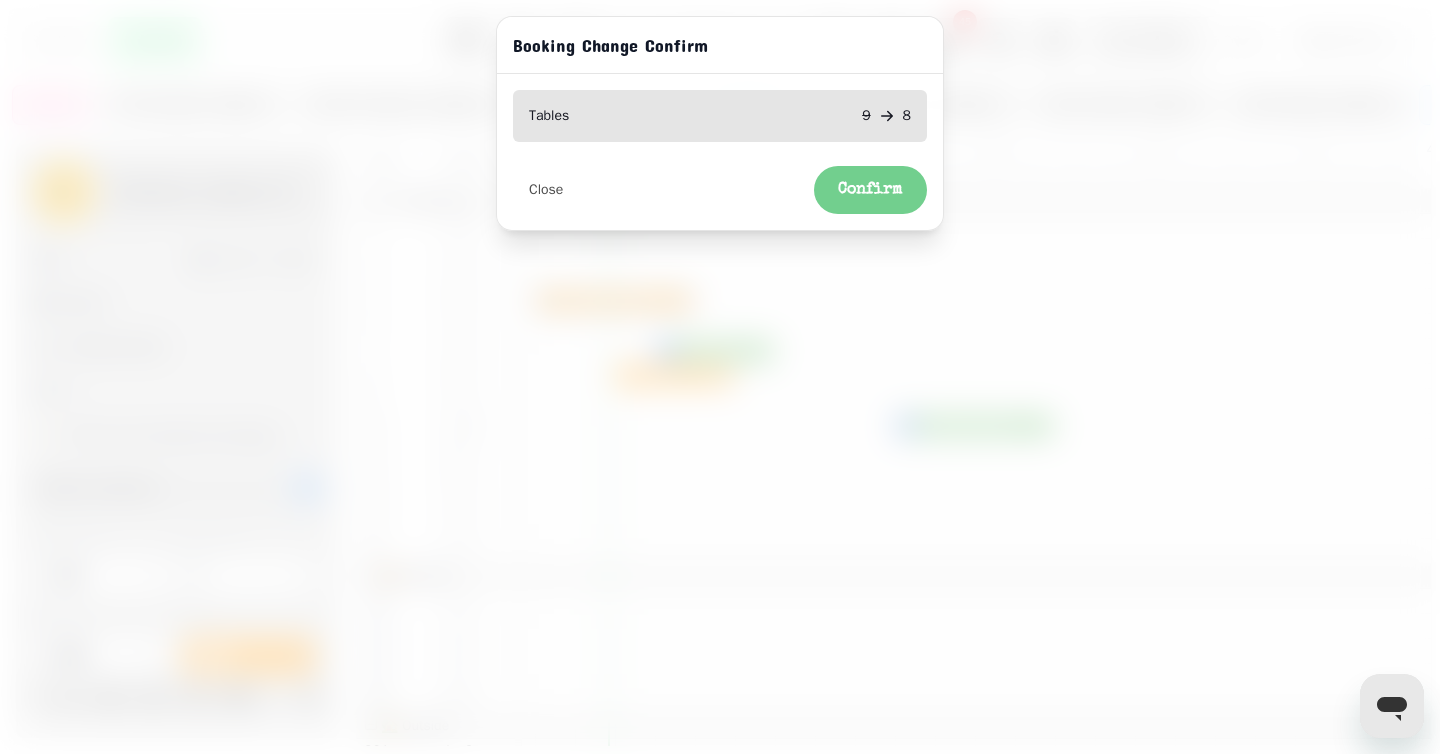 click at bounding box center [720, 377] 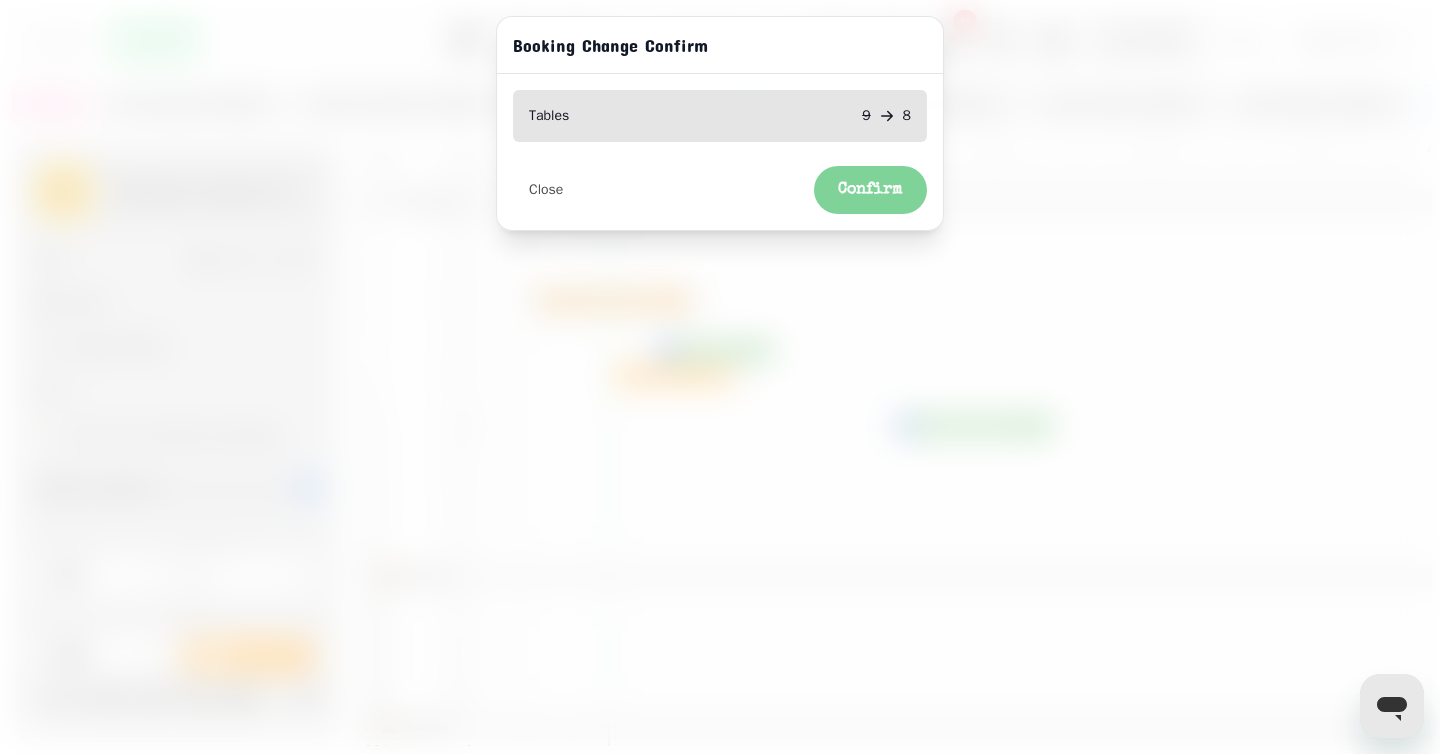 click on "Confirm" at bounding box center [870, 190] 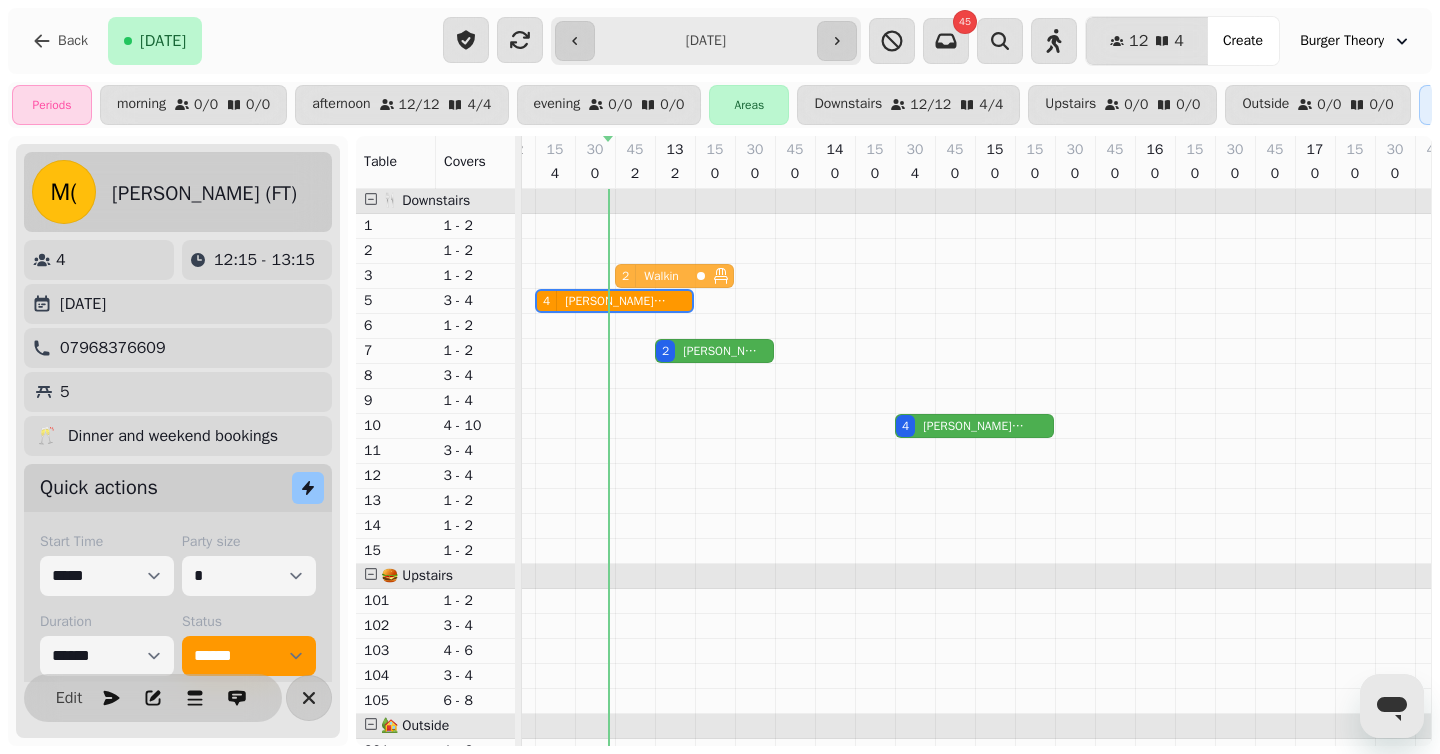 drag, startPoint x: 634, startPoint y: 372, endPoint x: 641, endPoint y: 267, distance: 105.23308 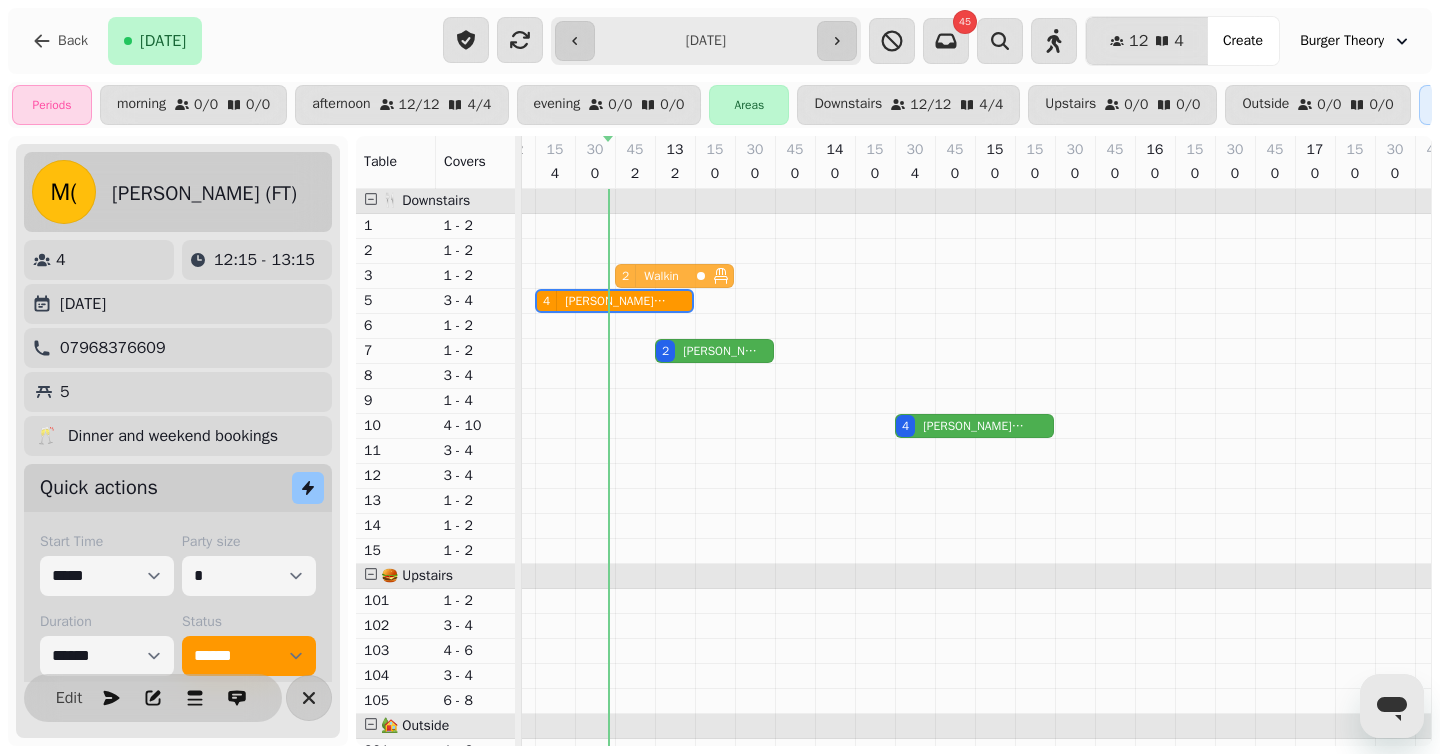click on "2 Walkin   4 Mike    Edwards (FT) 2 Harry   Sowerby 2 Walkin   4 Katie   Robinson" at bounding box center (1335, 576) 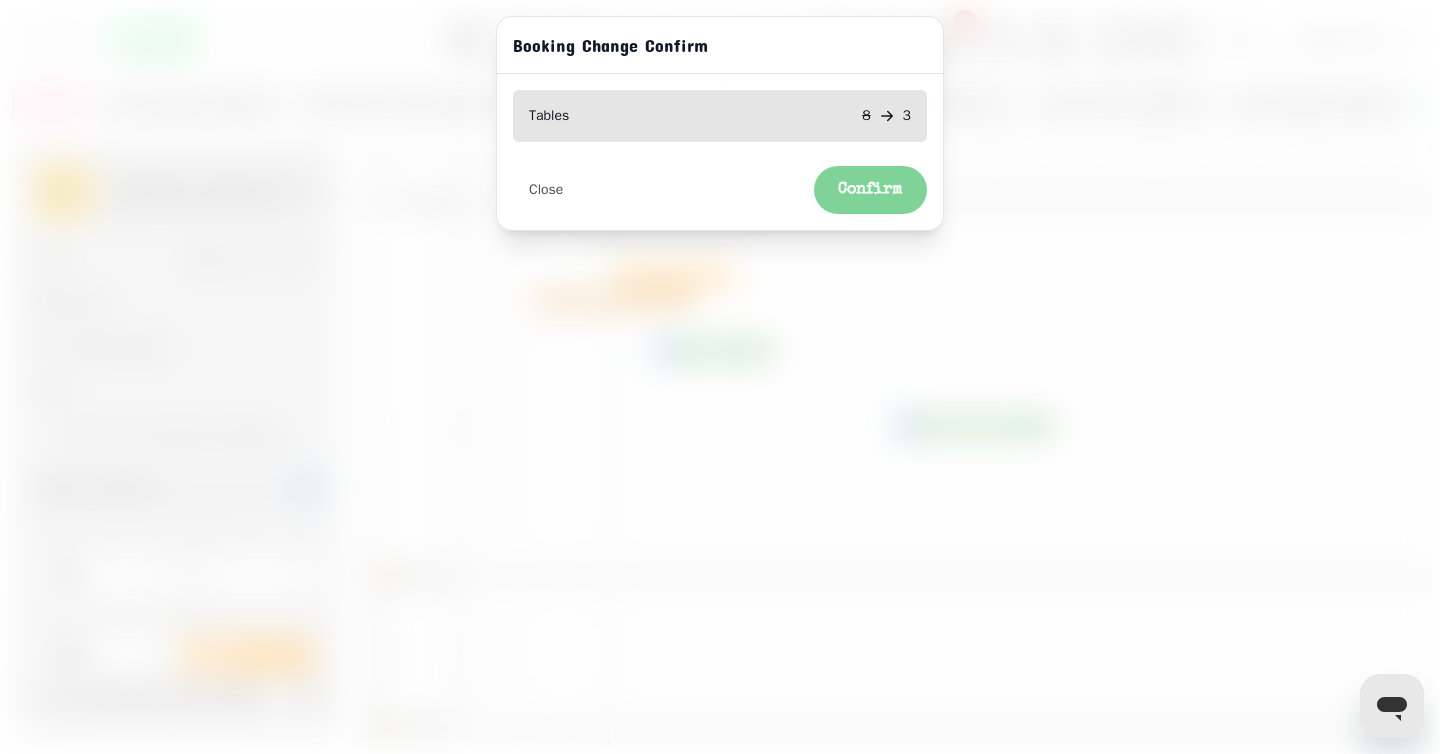 click on "Confirm" at bounding box center [870, 190] 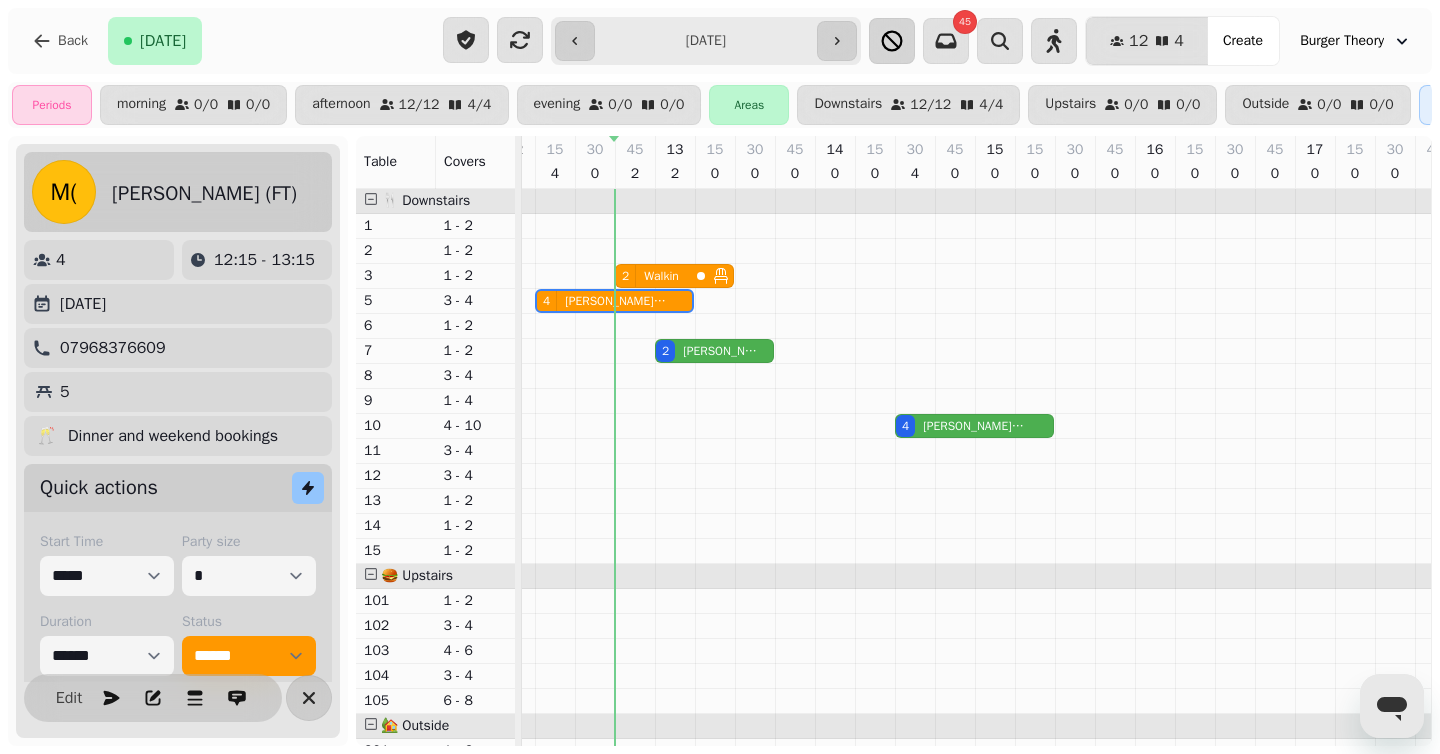 drag, startPoint x: 881, startPoint y: 160, endPoint x: 881, endPoint y: 34, distance: 126 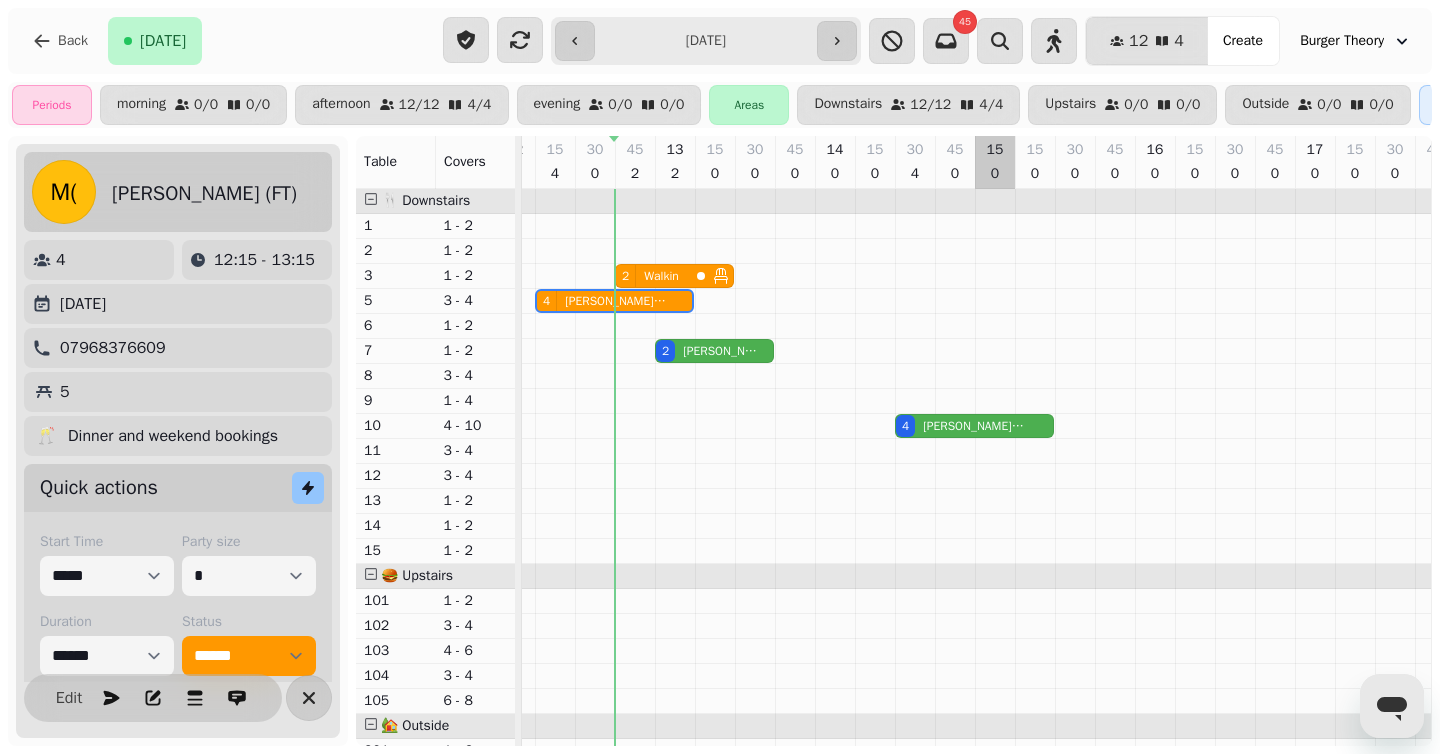 scroll, scrollTop: 0, scrollLeft: 434, axis: horizontal 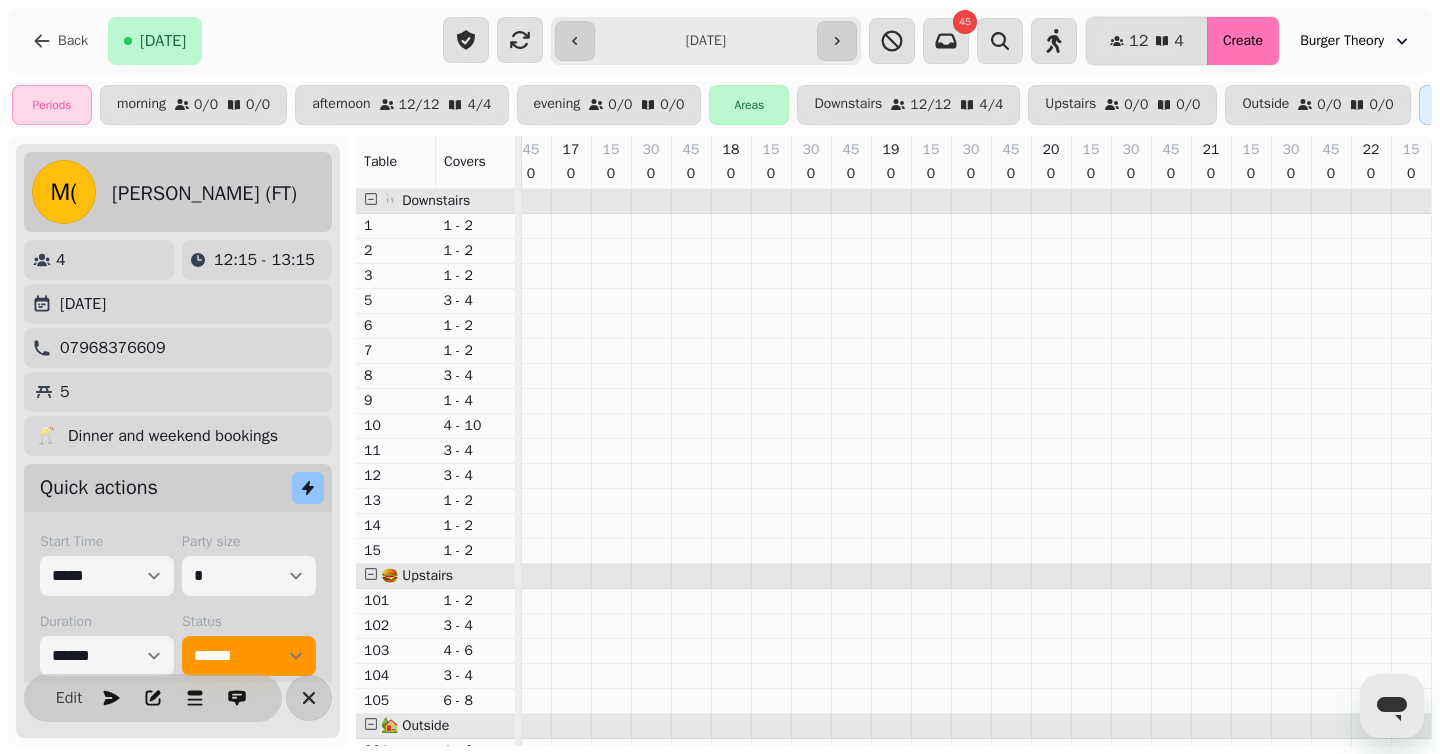 click on "Create" at bounding box center [1243, 41] 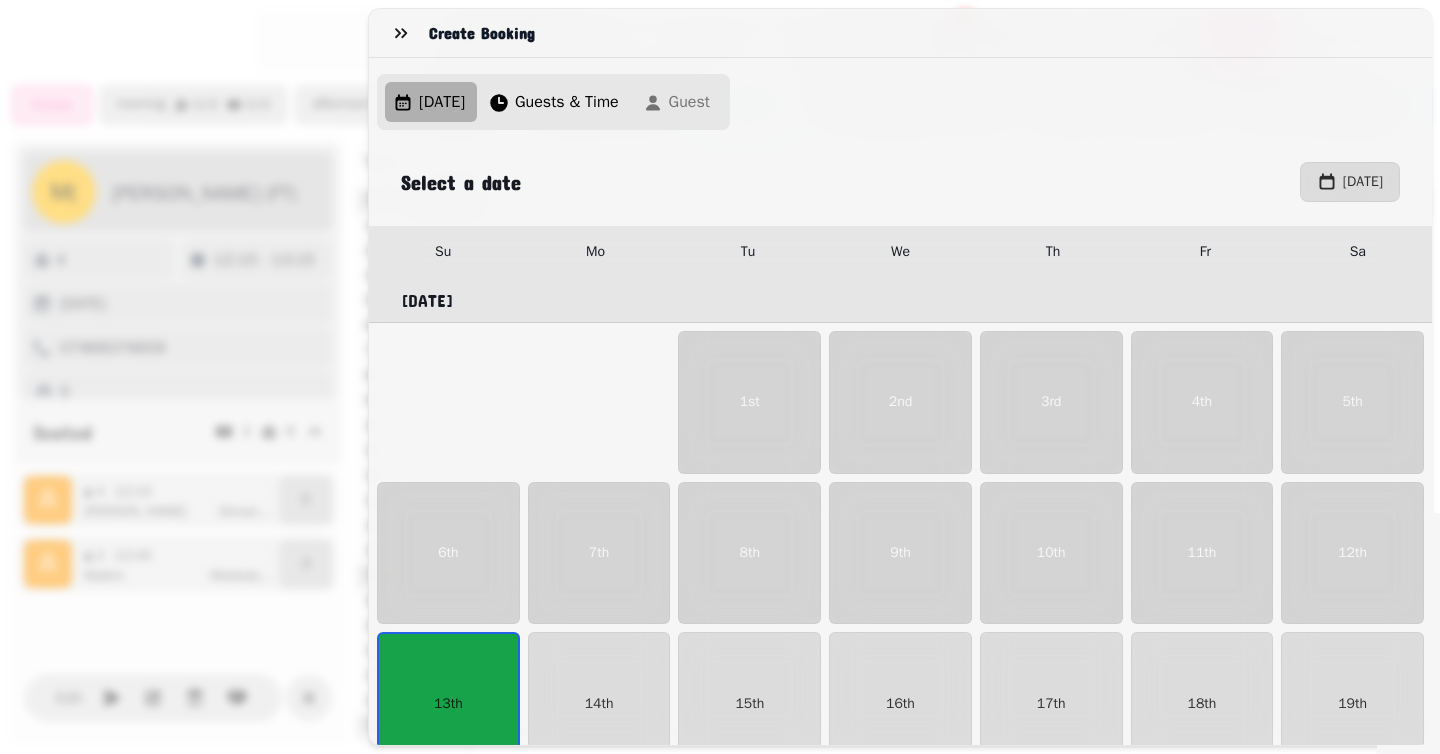scroll, scrollTop: 218, scrollLeft: 0, axis: vertical 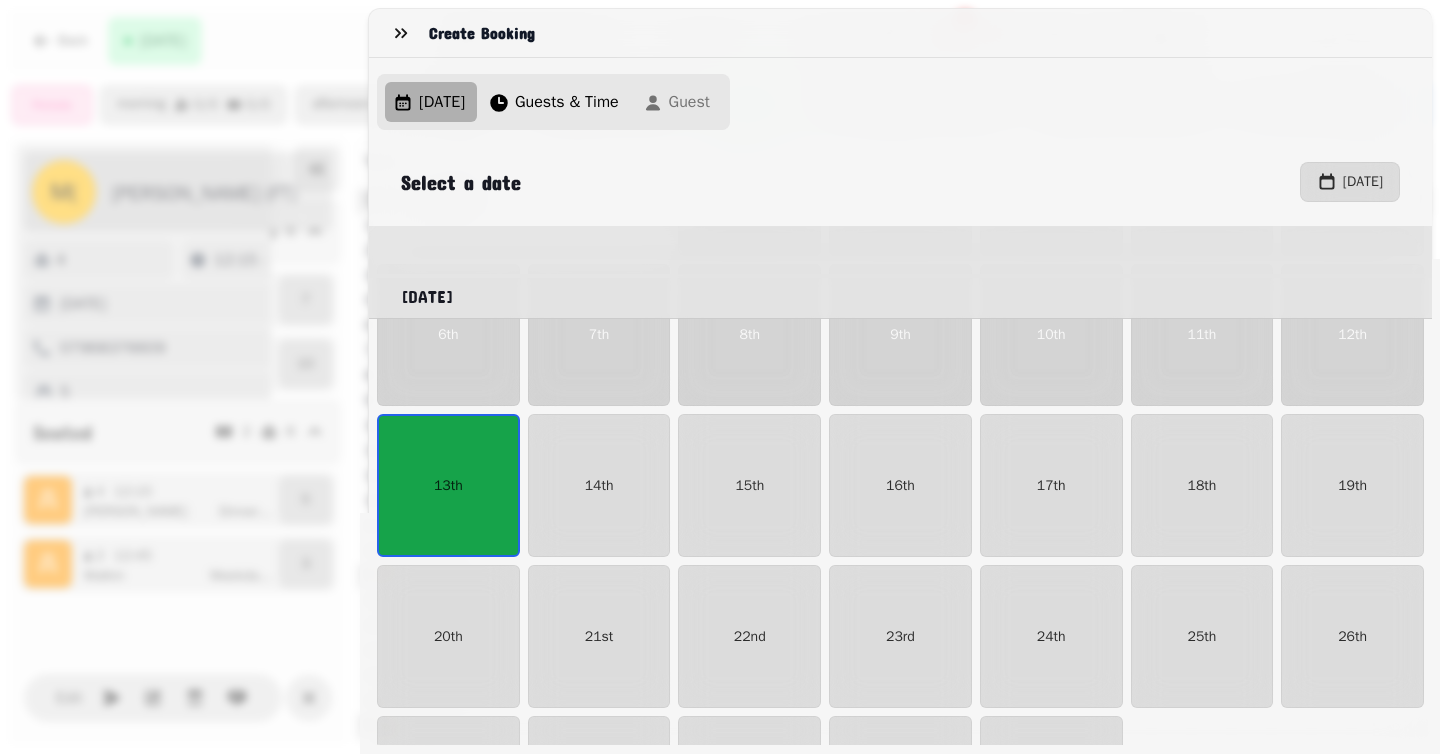 click on "Create Booking Sun, Jul 13, 25 Guests & Time Guest Select a date July 13th, 2025 Su Mo Tu We Th Fr Sa July 2025 1st 2nd 3rd 4th 5th 6th 7th 8th 9th 10th 11th 12th 13th 14th 15th 16th 17th 18th 19th 20th 21st 22nd 23rd 24th 25th 26th 27th 28th 29th 30th 31st August 2025 1st 2nd 3rd 4th 5th 6th 7th 8th 9th 10th 11th 12th 13th 14th 15th 16th 17th 18th 19th 20th 21st 22nd 23rd 24th 25th 26th 27th 28th 29th 30th 31st September 2025 1st 2nd 3rd 4th 5th 6th 7th 8th 9th 10th 11th 12th 13th 14th 15th 16th 17th 18th 19th 20th 21st 22nd 23rd 24th 25th 26th 27th 28th 29th 30th October 2025 1st 2nd 3rd 4th 5th 6th 7th 8th 9th 10th 11th 12th 13th 14th 15th 16th 17th 18th 19th 20th 21st 22nd 23rd 24th 25th 26th 27th 28th 29th 30th 31st November 2025 1st 2nd 3rd 4th 5th 6th 7th 8th 9th 10th 11th 12th 13th 14th 15th 16th 17th 18th 19th 20th 21st 22nd 23rd 24th 25th 26th 27th 28th 29th 30th December 2025 1st 2nd 3rd 4th 5th 6th 7th 8th 9th 10th 11th 12th 13th 14th 15th 16th 17th 18th 19th 20th 21st 22nd 23rd 24th 25th 26th 1st" at bounding box center [720, 385] 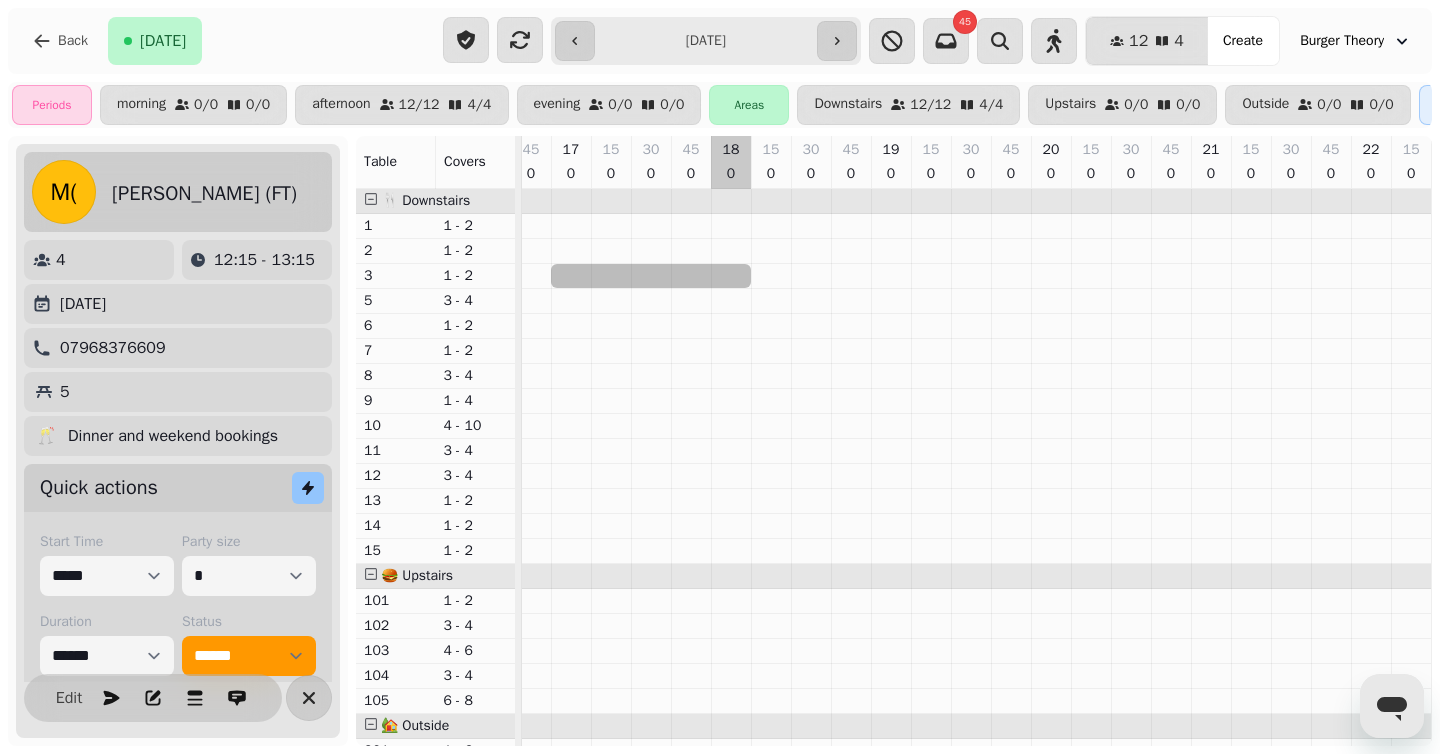 drag, startPoint x: 564, startPoint y: 275, endPoint x: 723, endPoint y: 291, distance: 159.80301 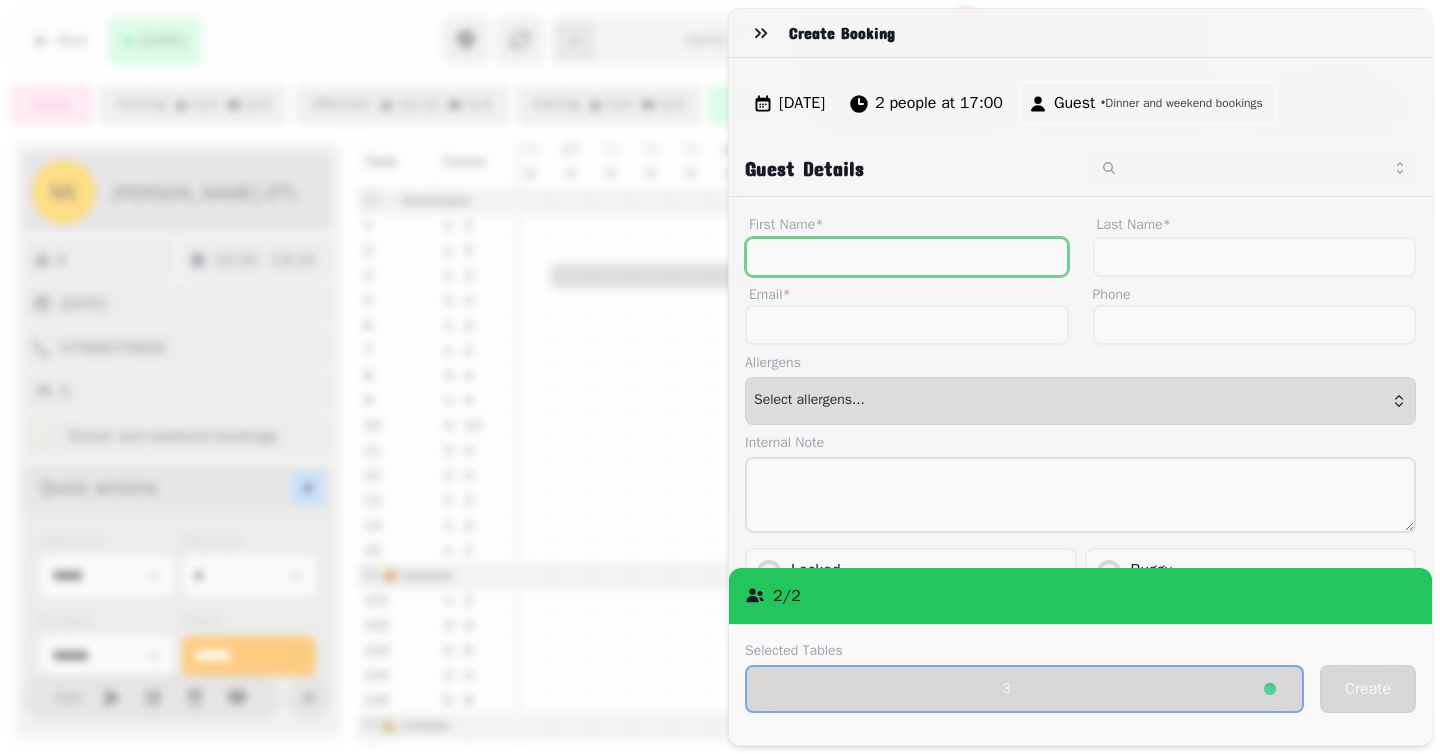 click on "First Name*" at bounding box center (907, 257) 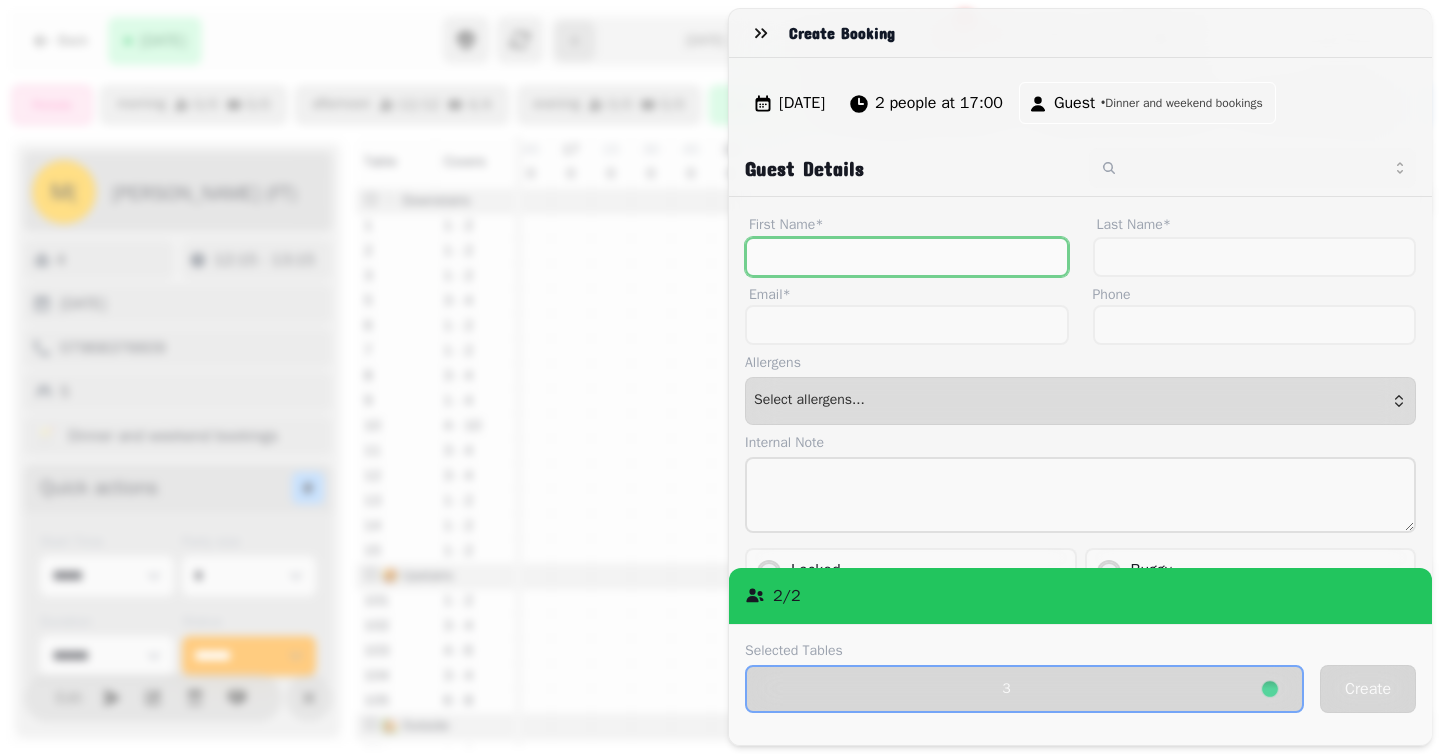 paste on "*********" 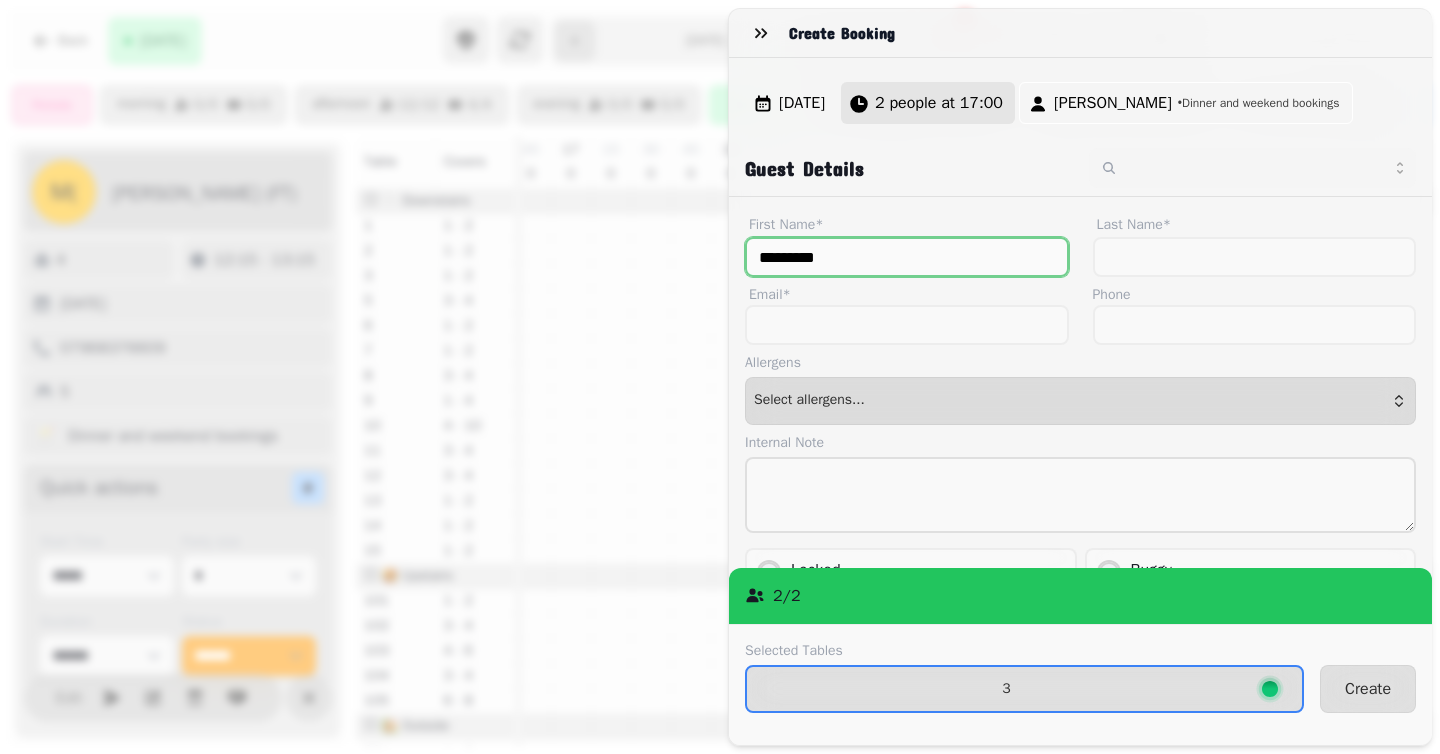 click on "2 people at 17:00" at bounding box center [939, 103] 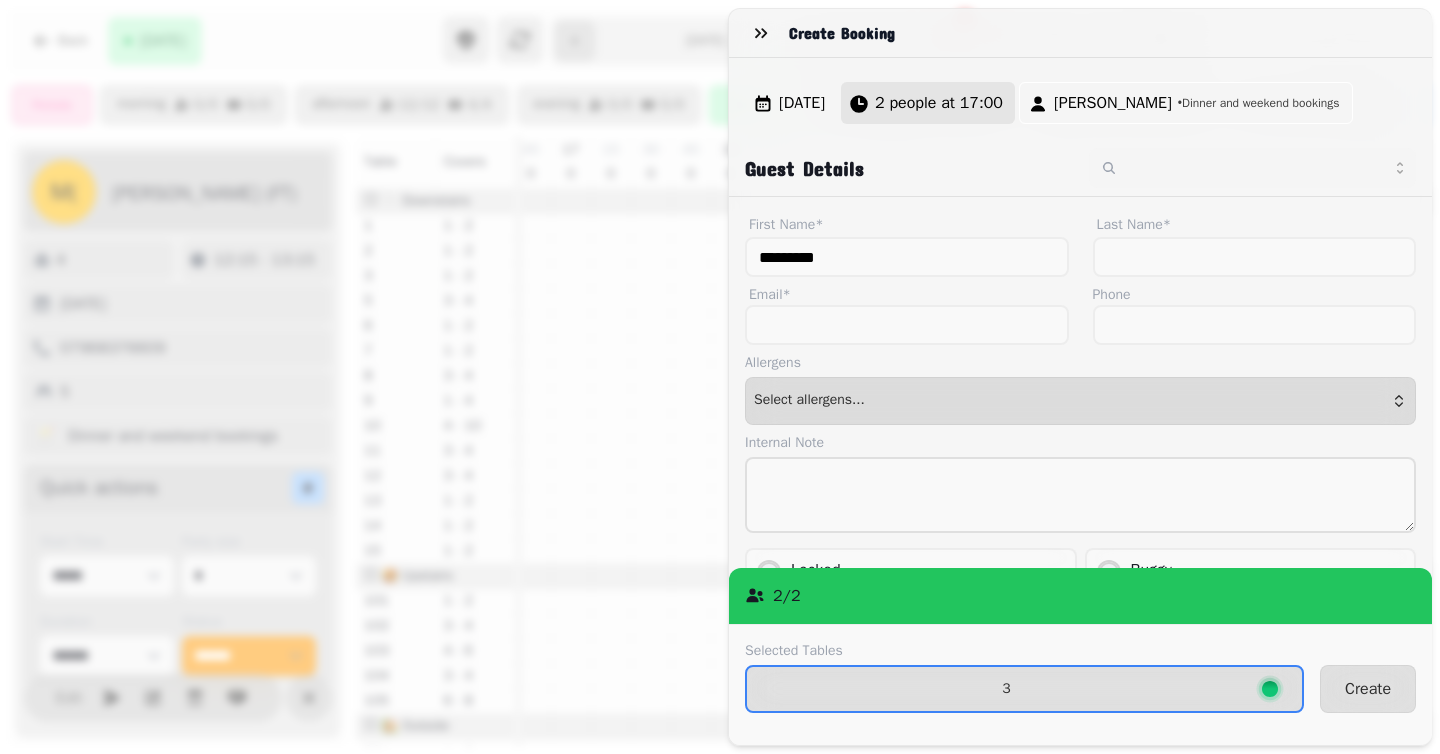 select on "*" 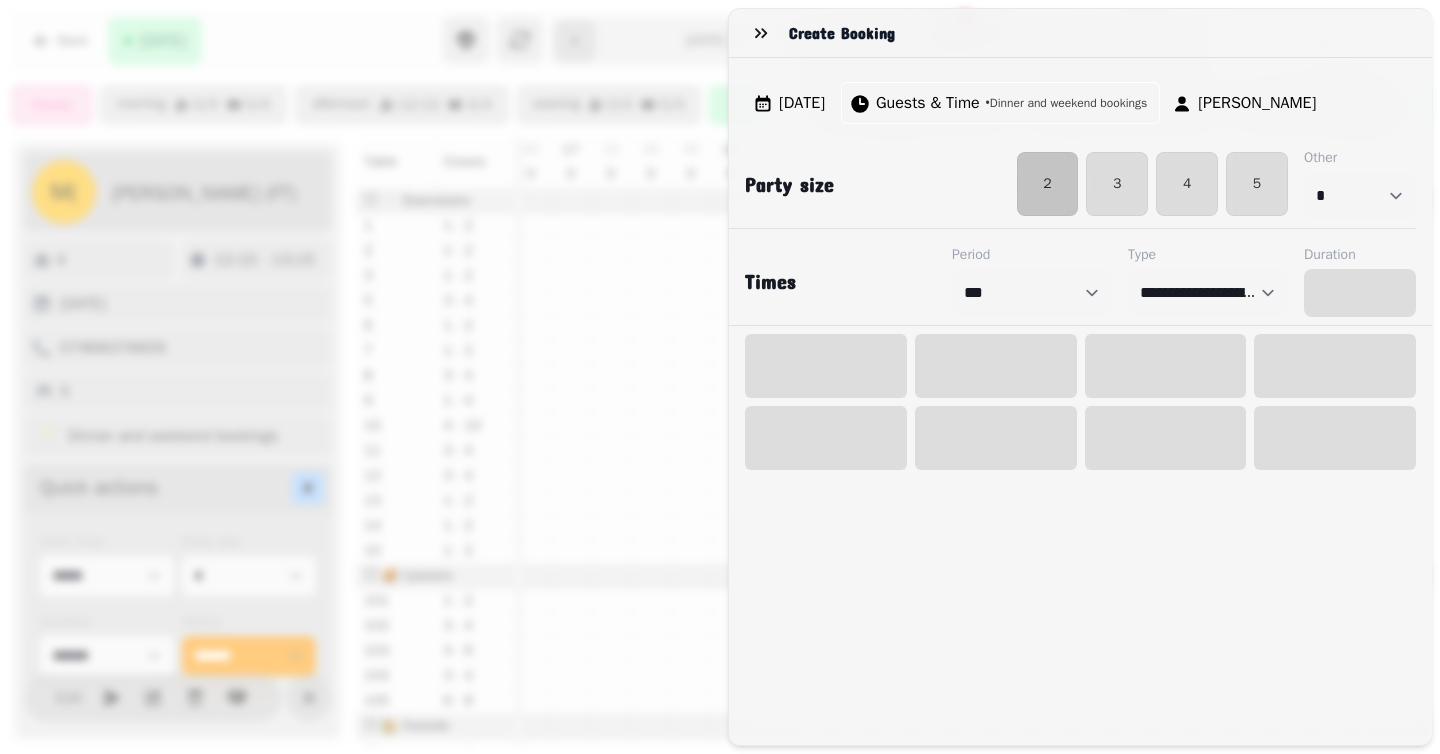 select on "****" 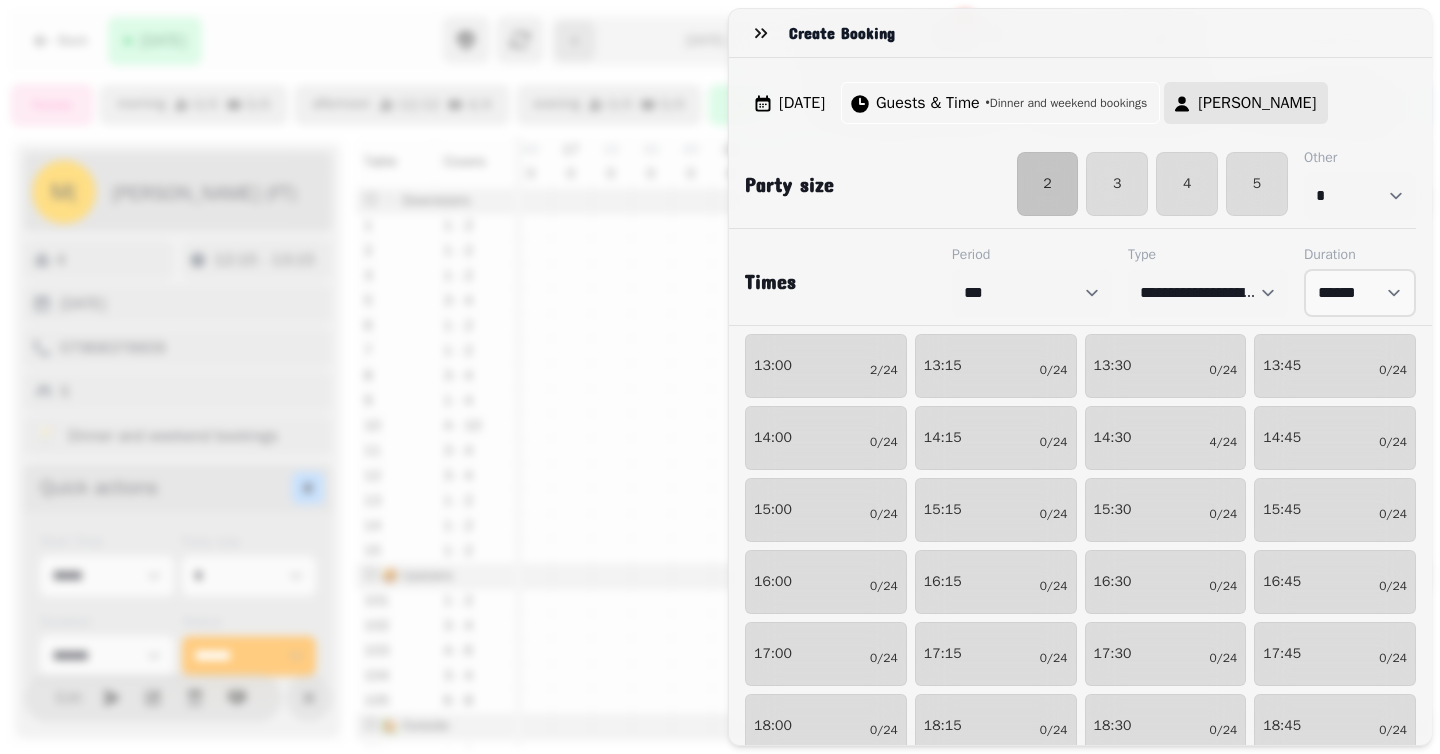 click on "Jay Grady" at bounding box center [1257, 103] 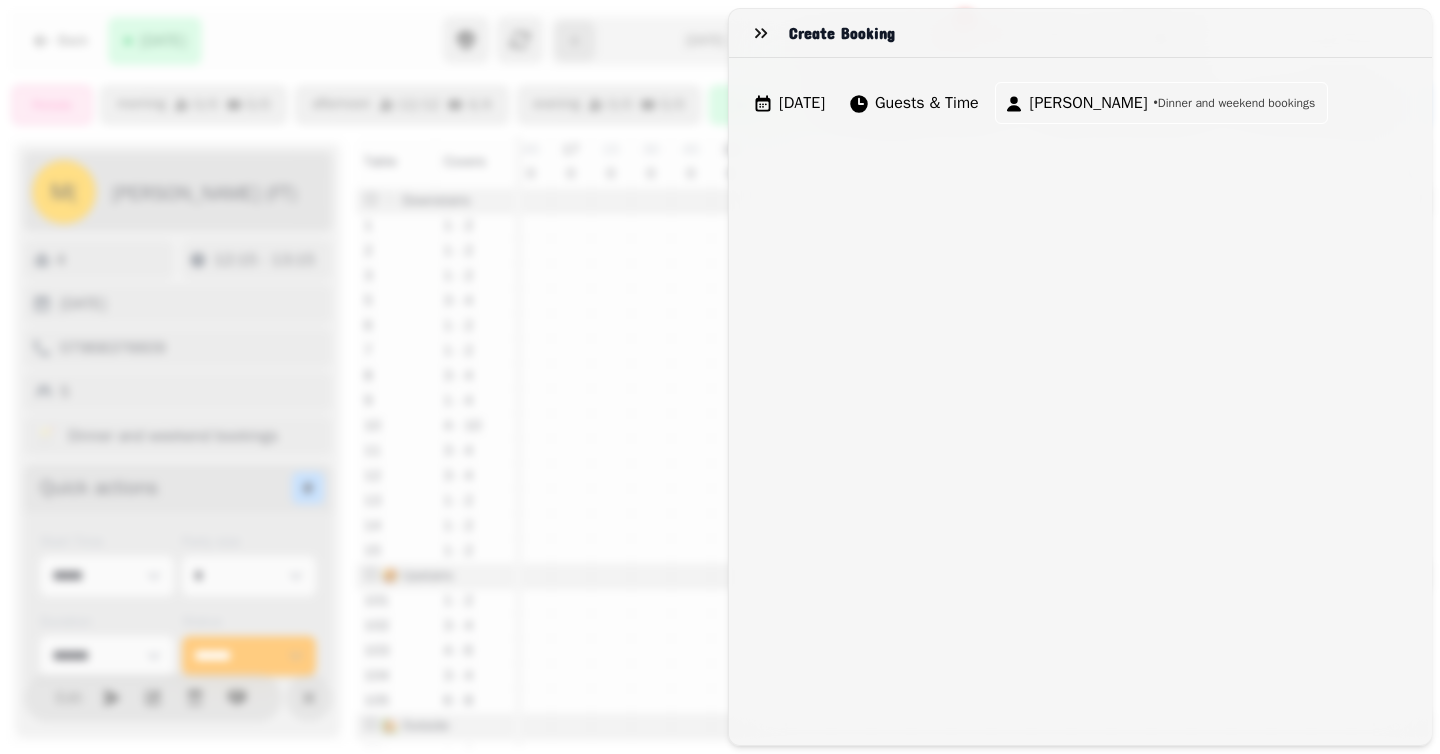 click on "Jay Grady" at bounding box center (1089, 103) 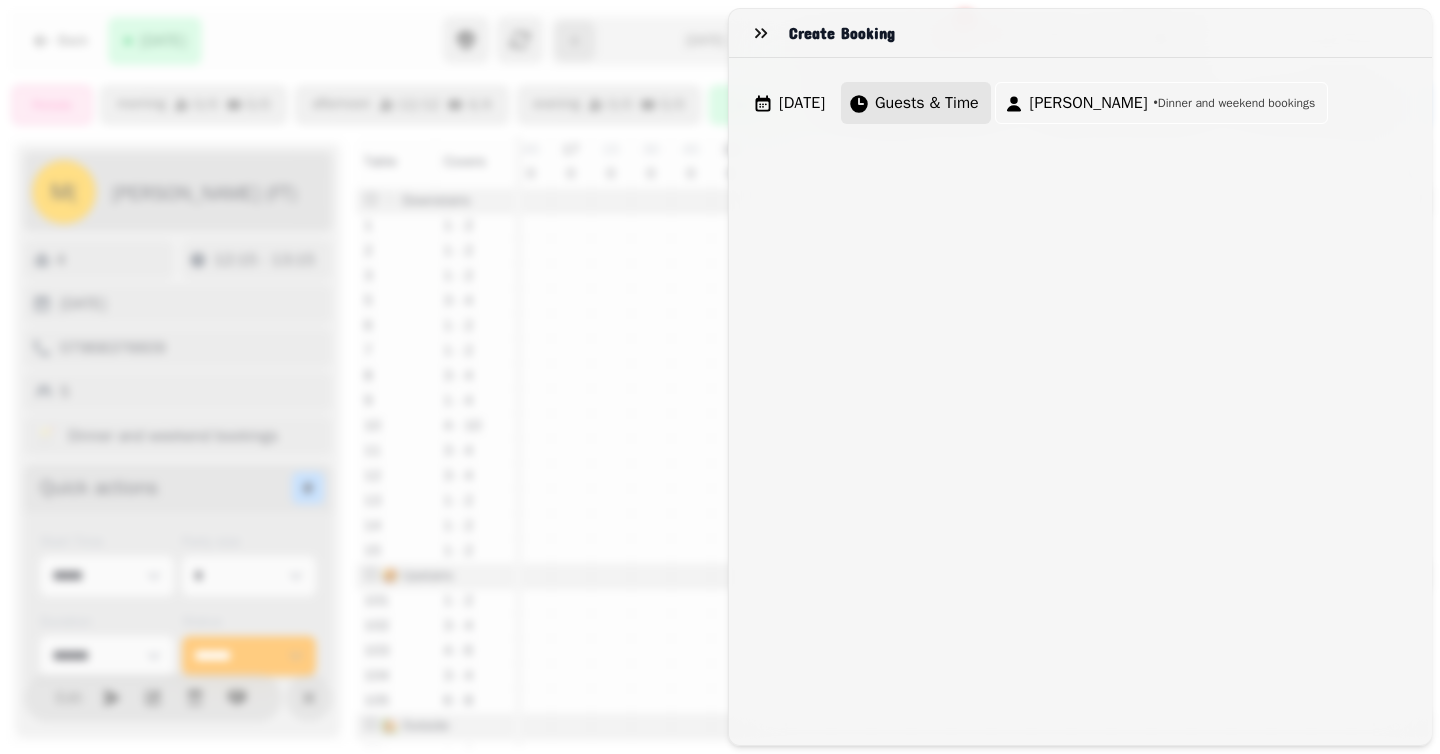 click on "Guests & Time" at bounding box center (927, 103) 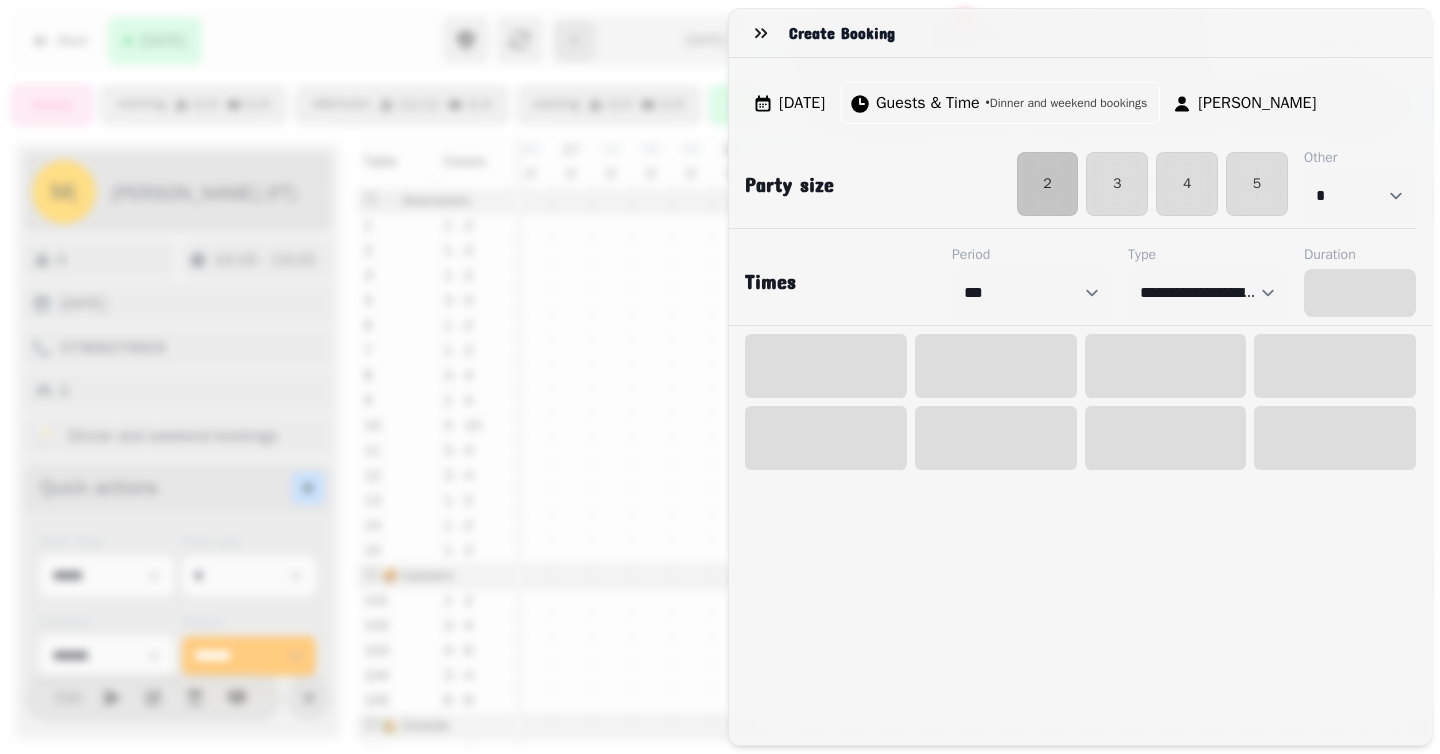 select on "****" 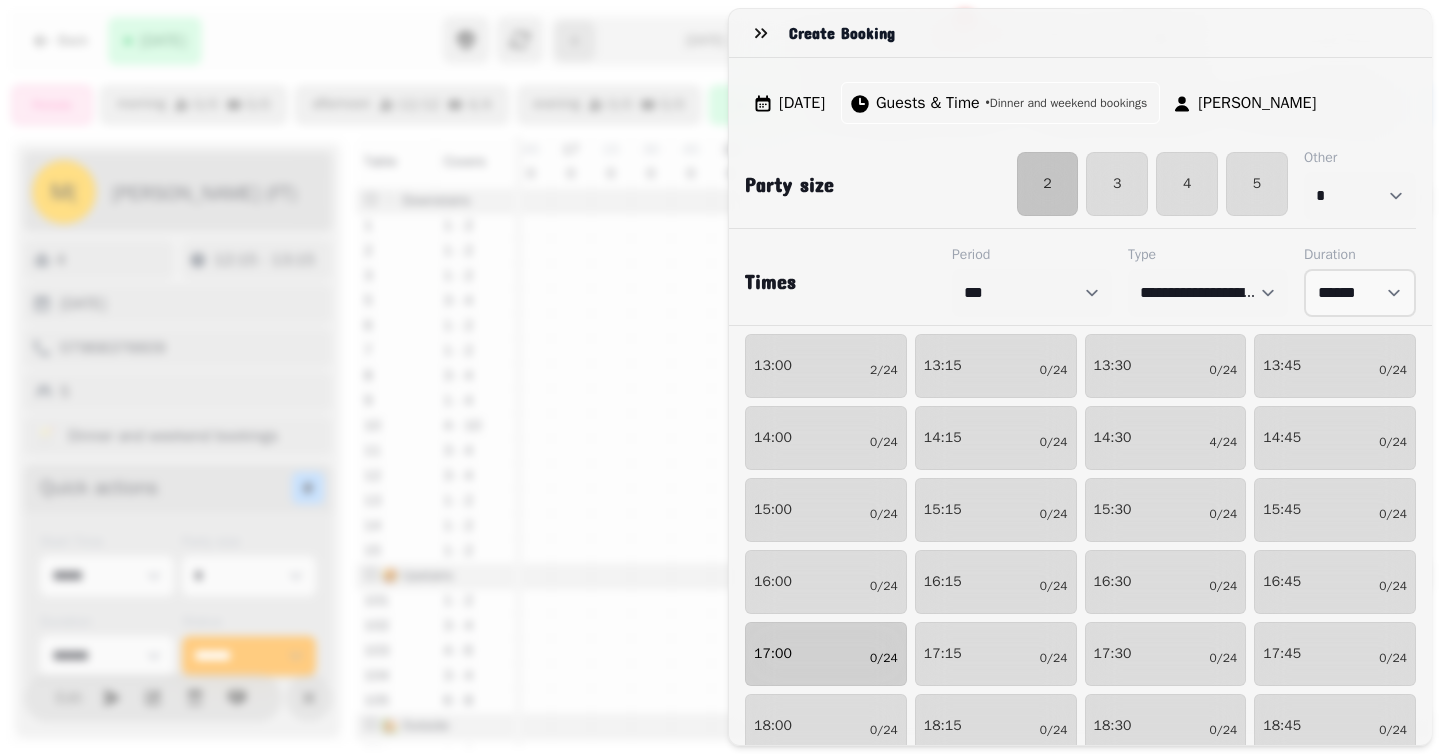 click on "0/24" at bounding box center (884, 658) 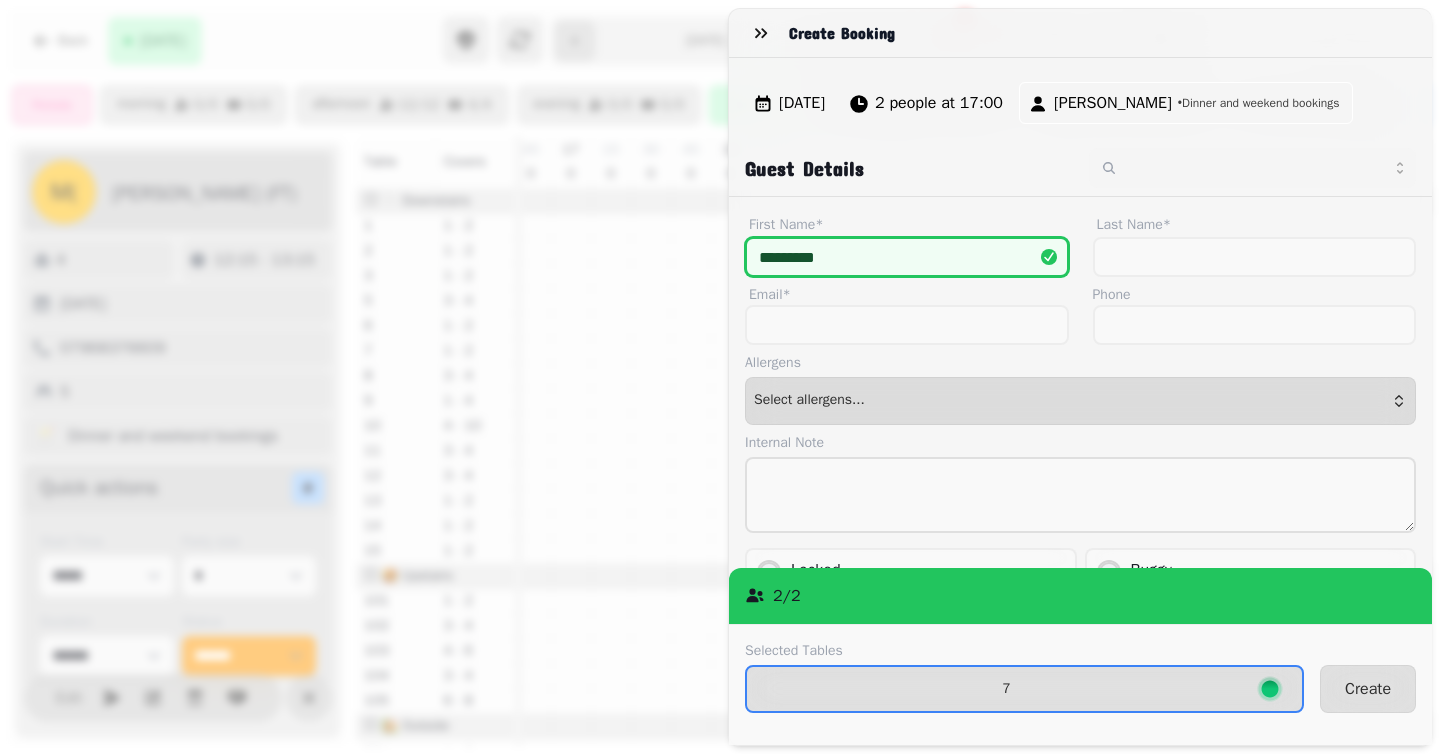 click on "*********" at bounding box center (907, 257) 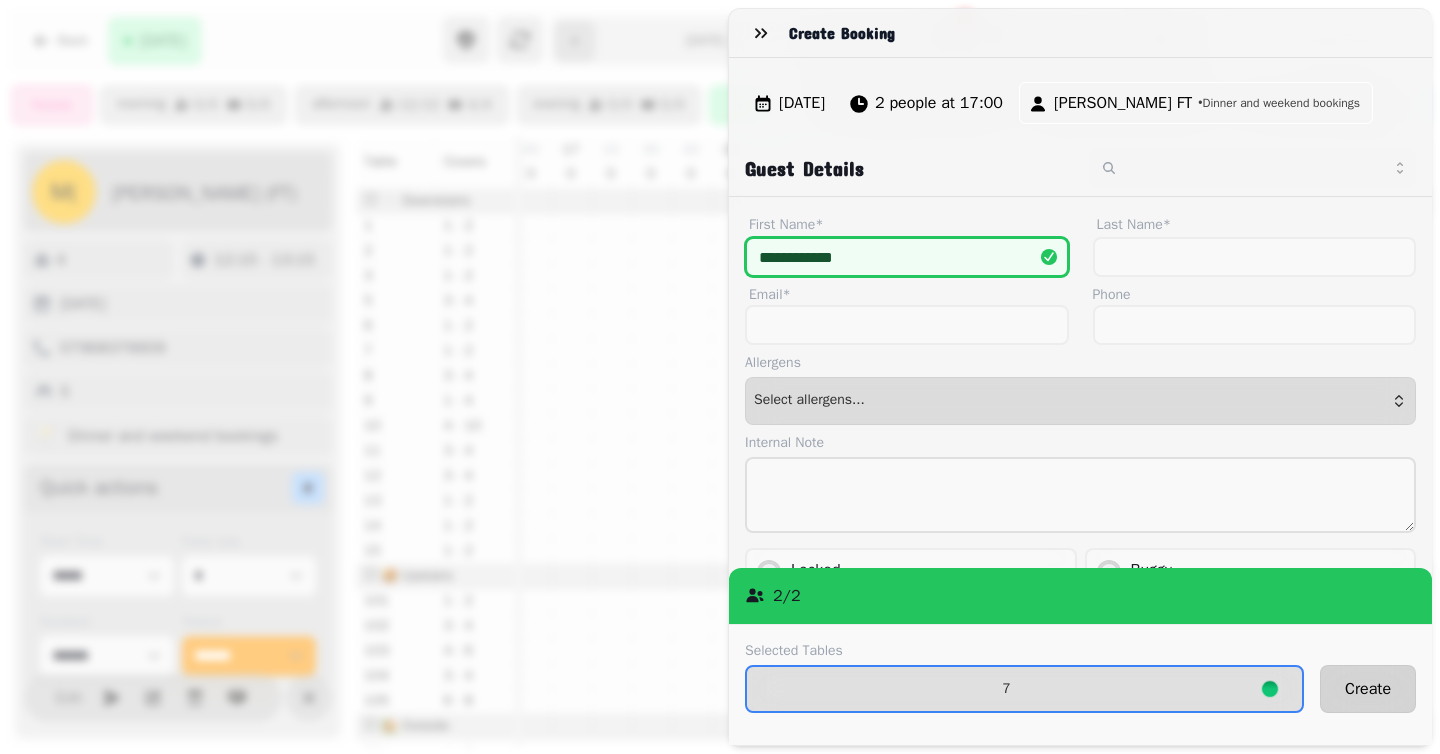 type on "**********" 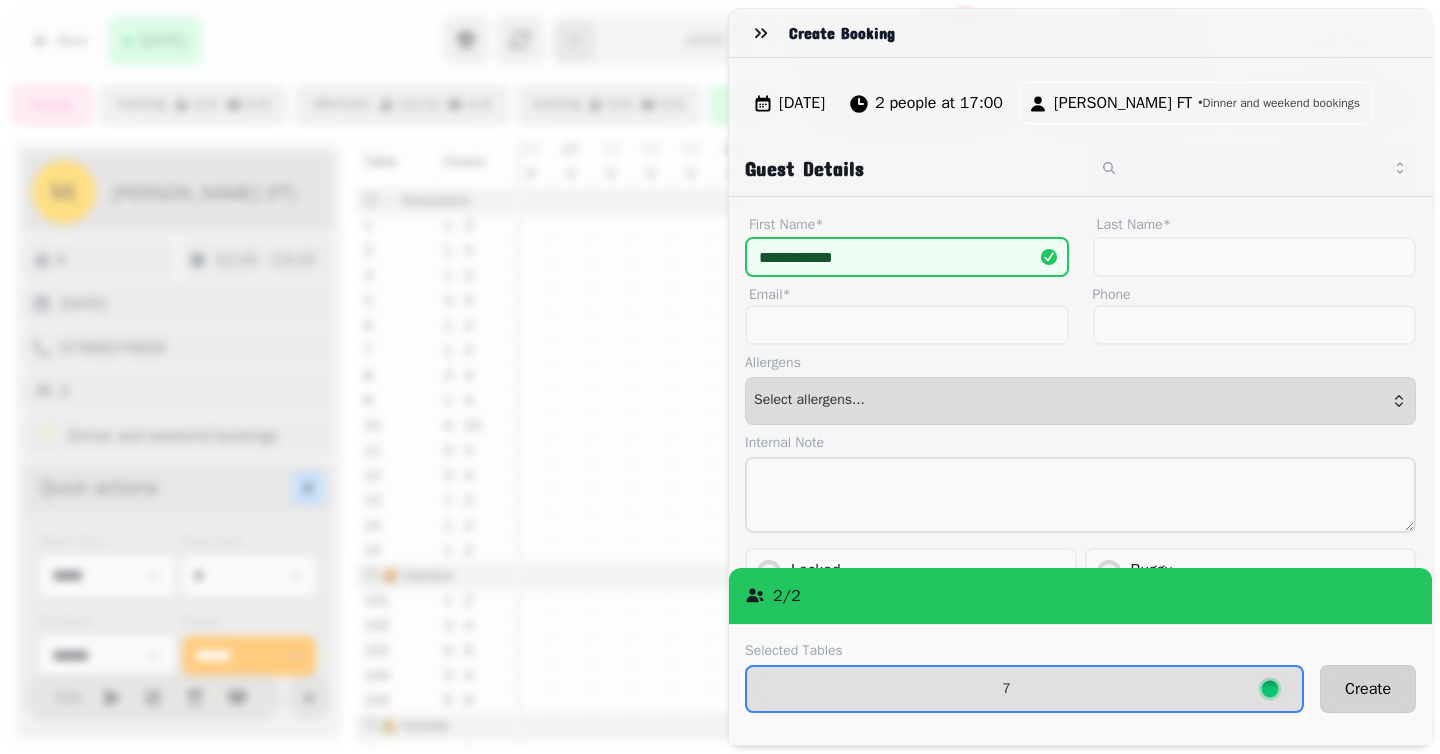 click on "Create" at bounding box center [1368, 689] 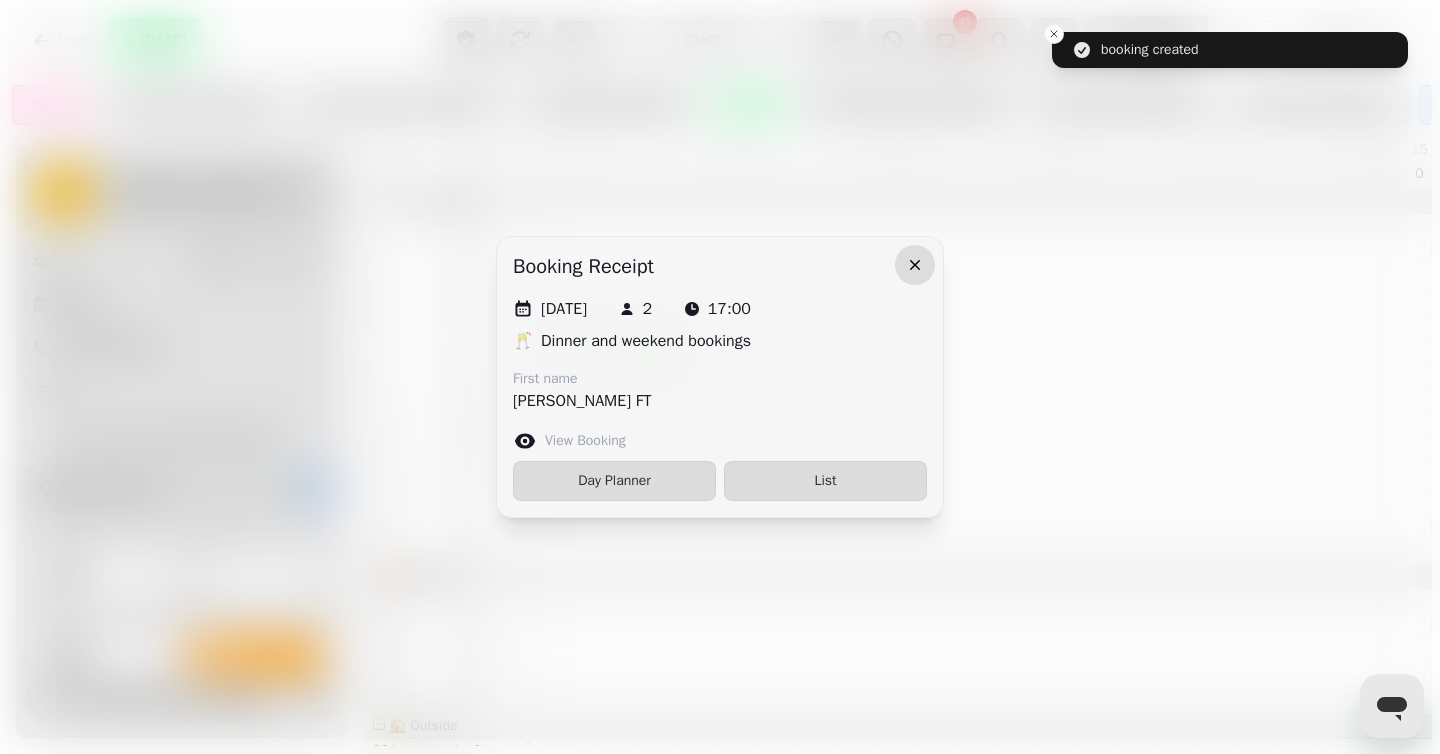 click 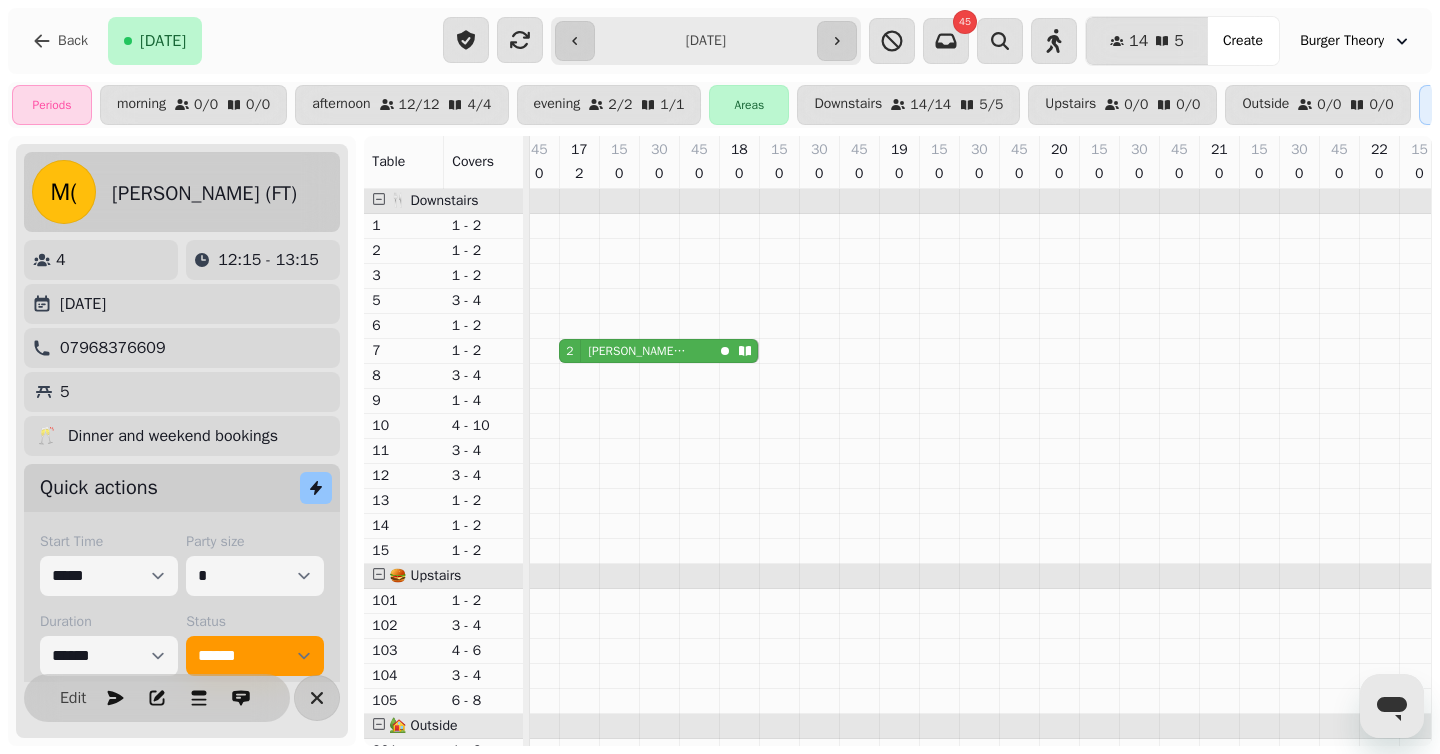 drag, startPoint x: 667, startPoint y: 351, endPoint x: 723, endPoint y: 351, distance: 56 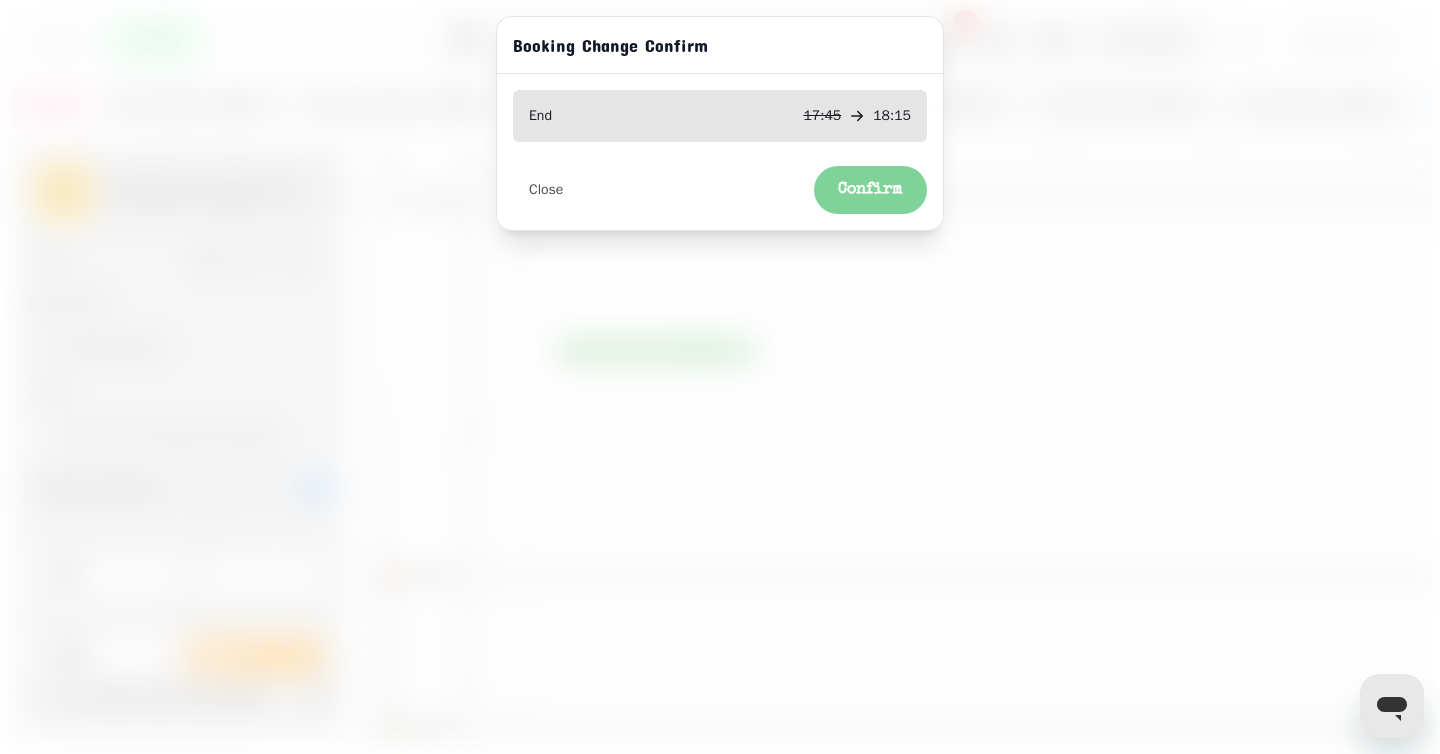 click on "Confirm" at bounding box center (870, 190) 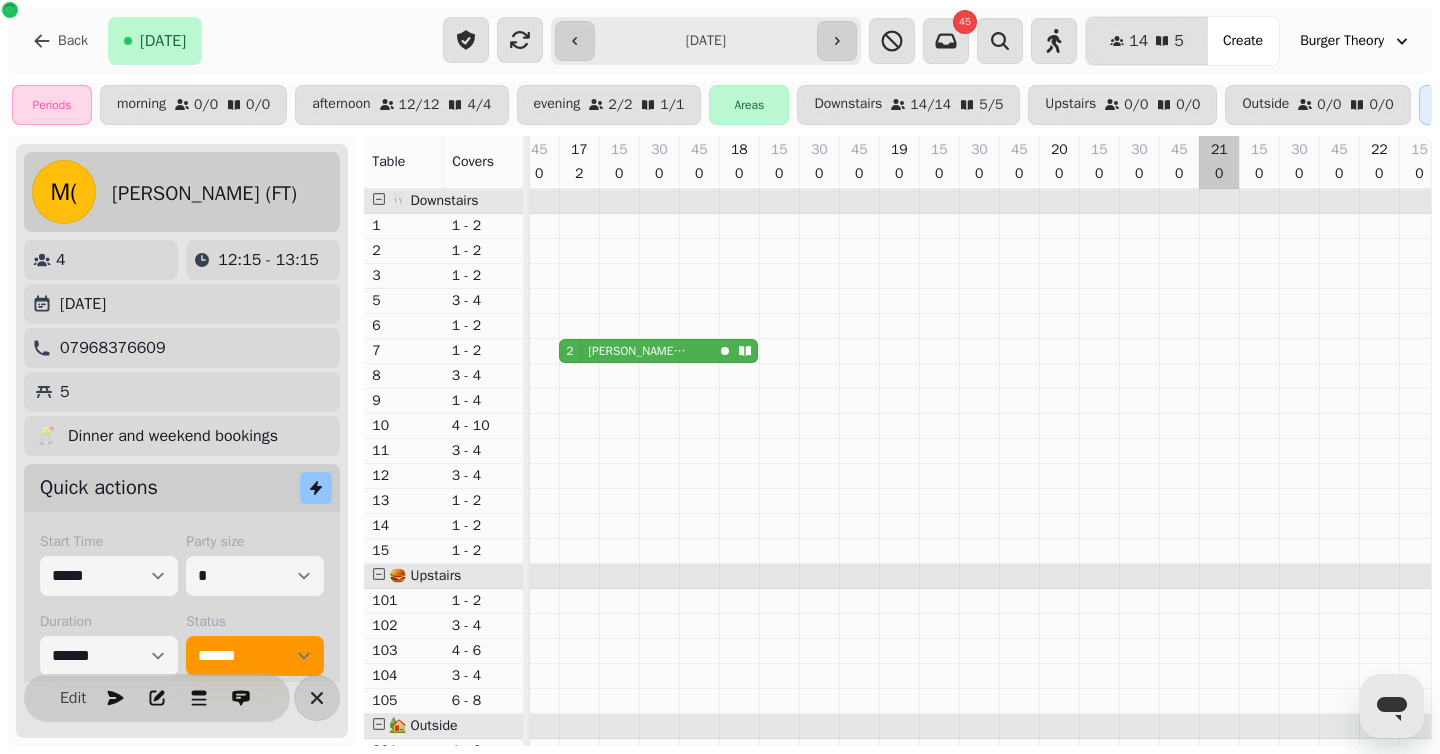 scroll, scrollTop: 0, scrollLeft: 0, axis: both 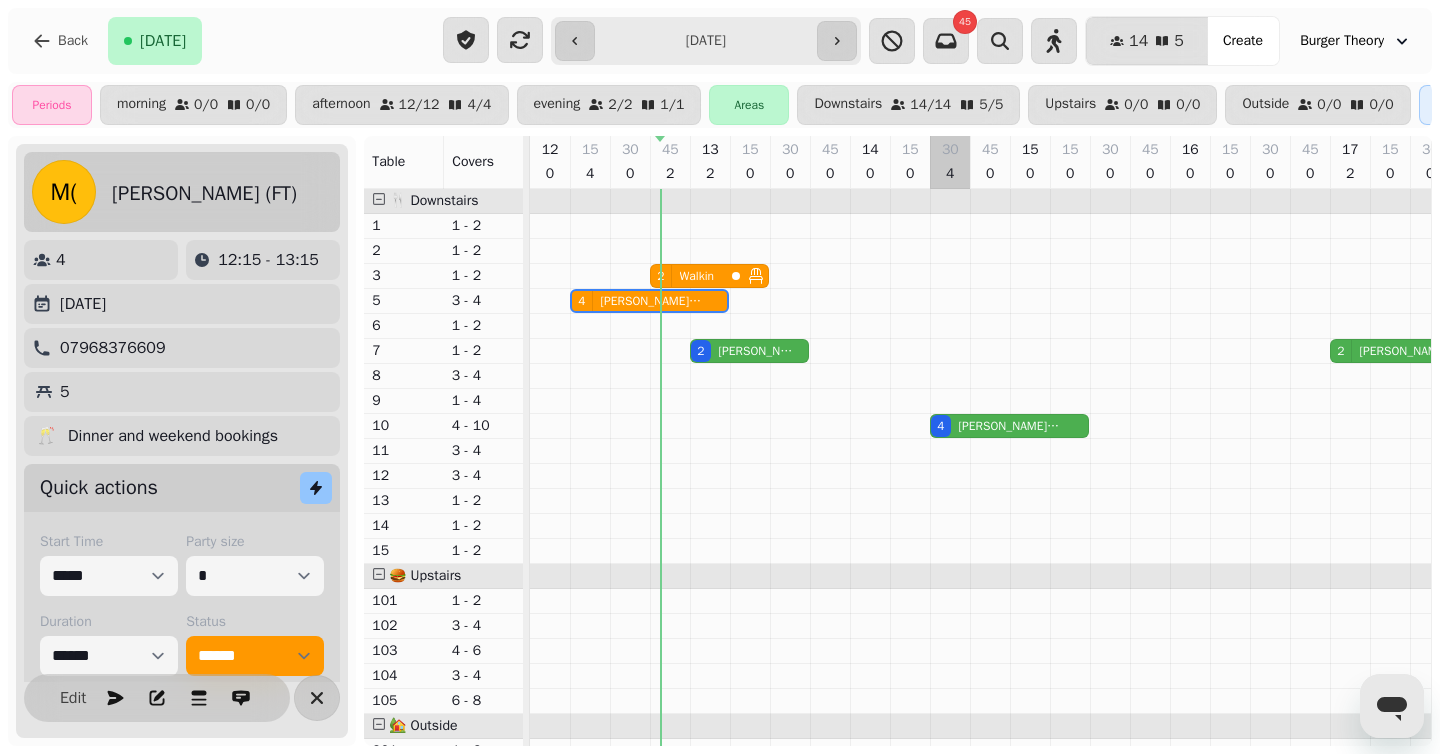 drag, startPoint x: 946, startPoint y: 438, endPoint x: 946, endPoint y: 312, distance: 126 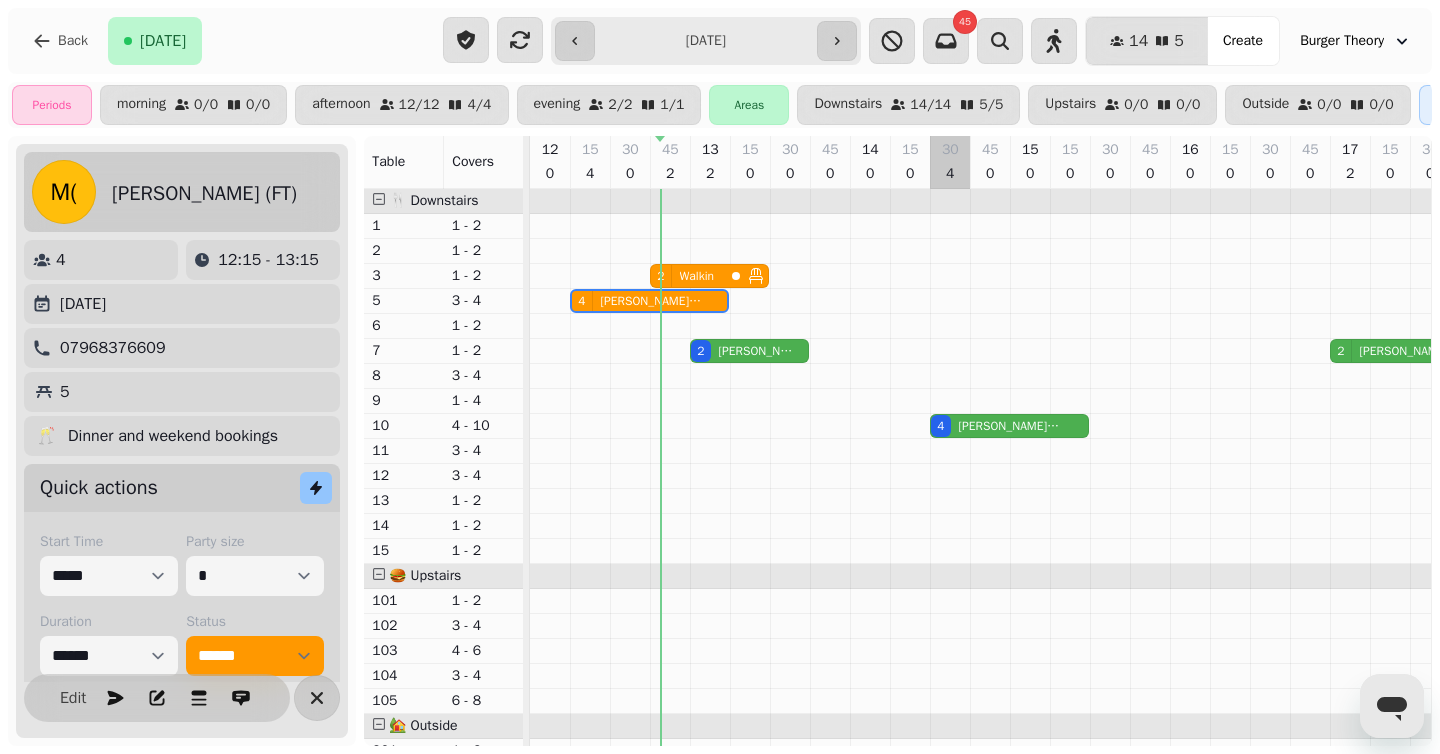 click at bounding box center (950, 576) 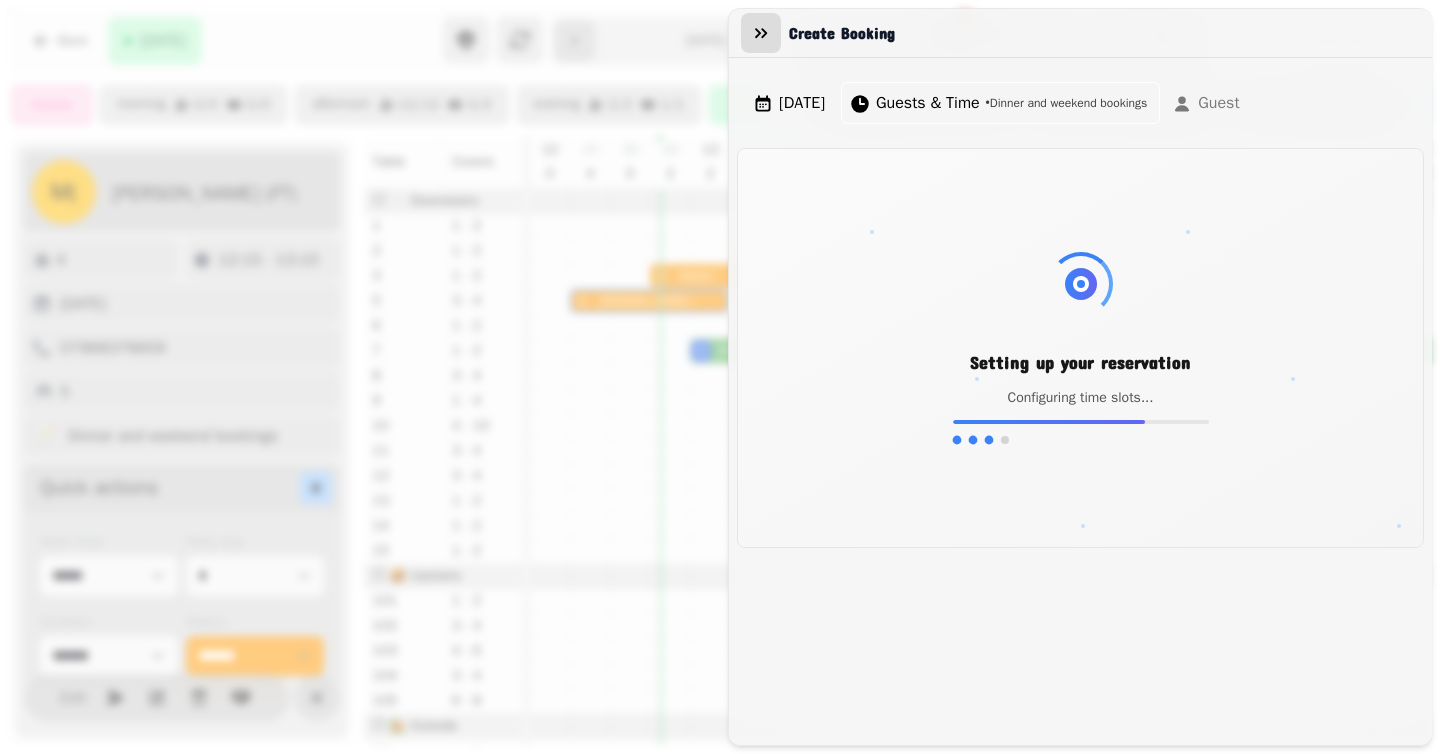click 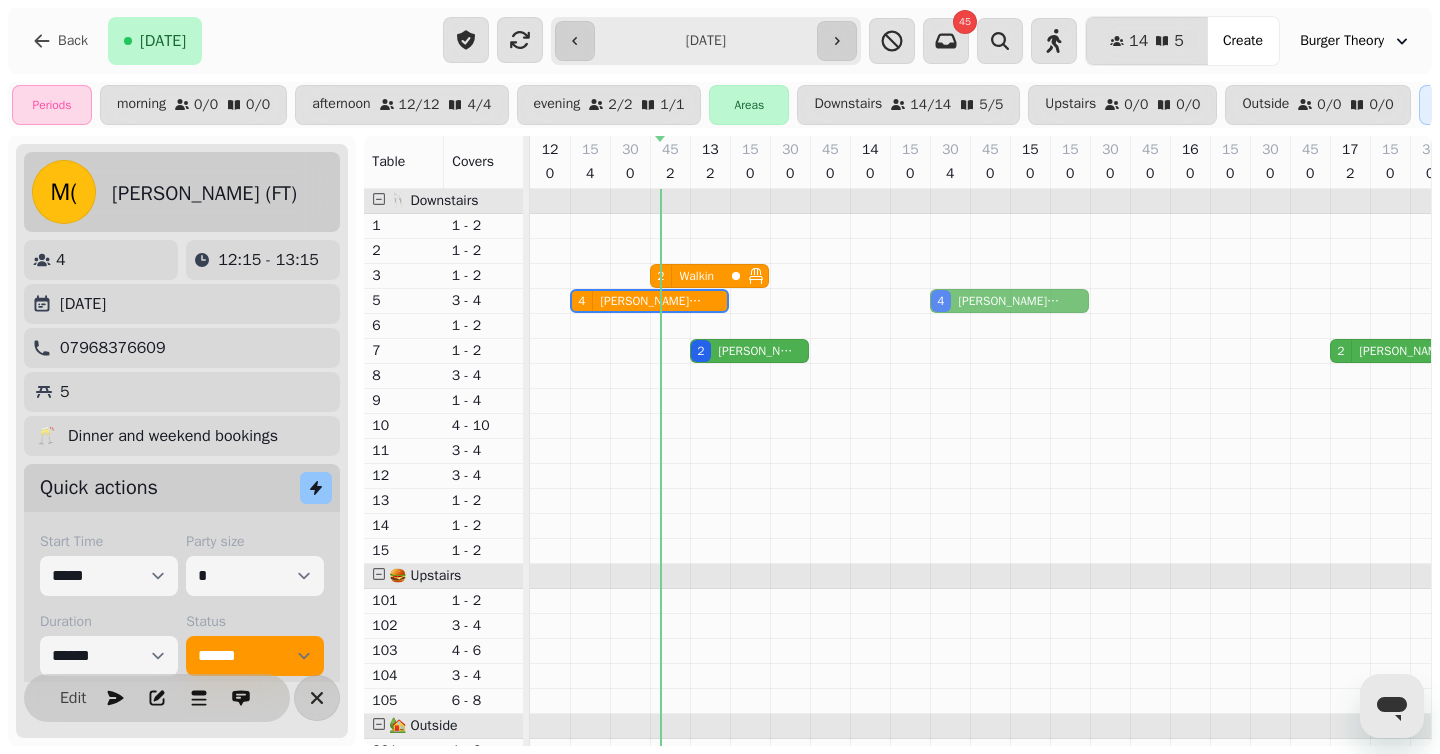 drag, startPoint x: 981, startPoint y: 427, endPoint x: 993, endPoint y: 313, distance: 114.62984 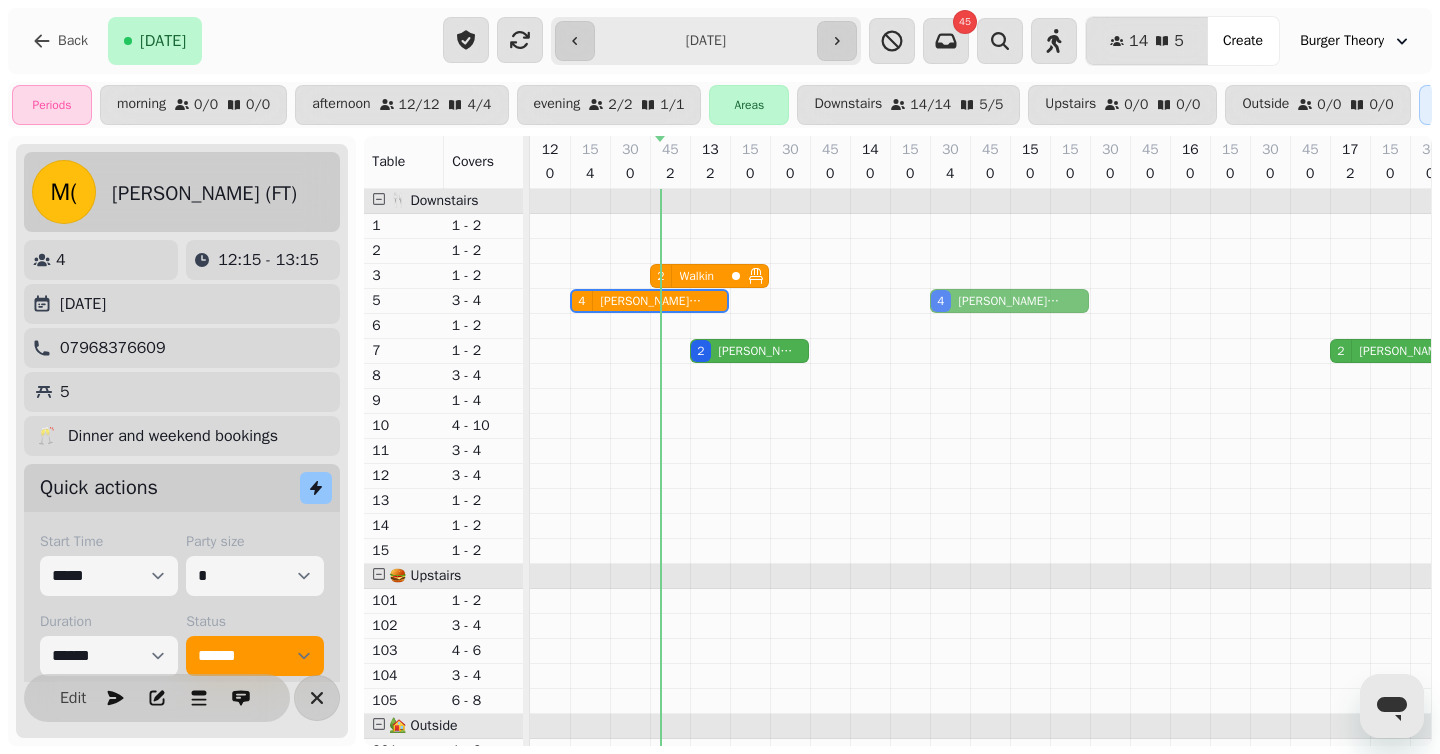 click on "2 Walkin   4 Mike    Edwards (FT) 4 Katie   Robinson 2 Harry   Sowerby 2 Jay Grady FT   4 Katie   Robinson" at bounding box center (1370, 576) 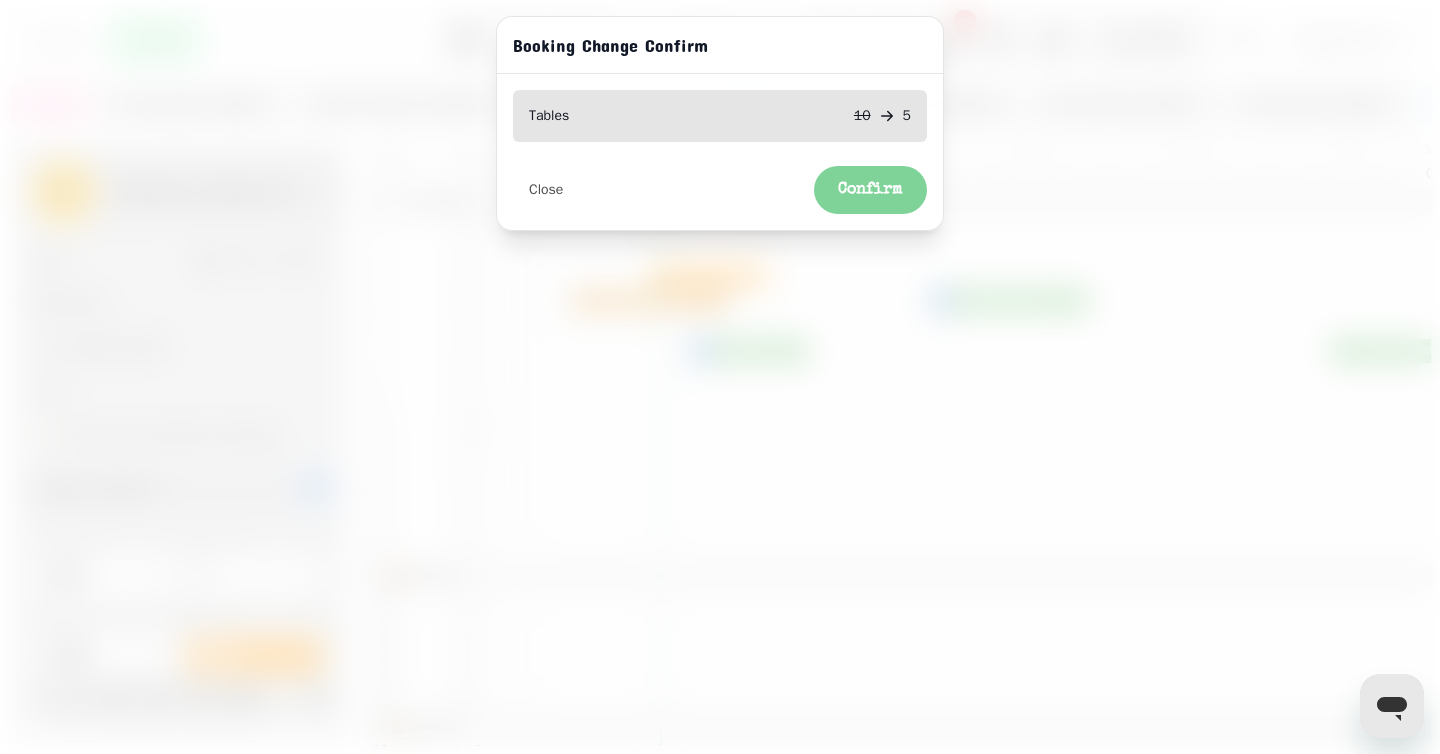 click on "Confirm" at bounding box center [870, 190] 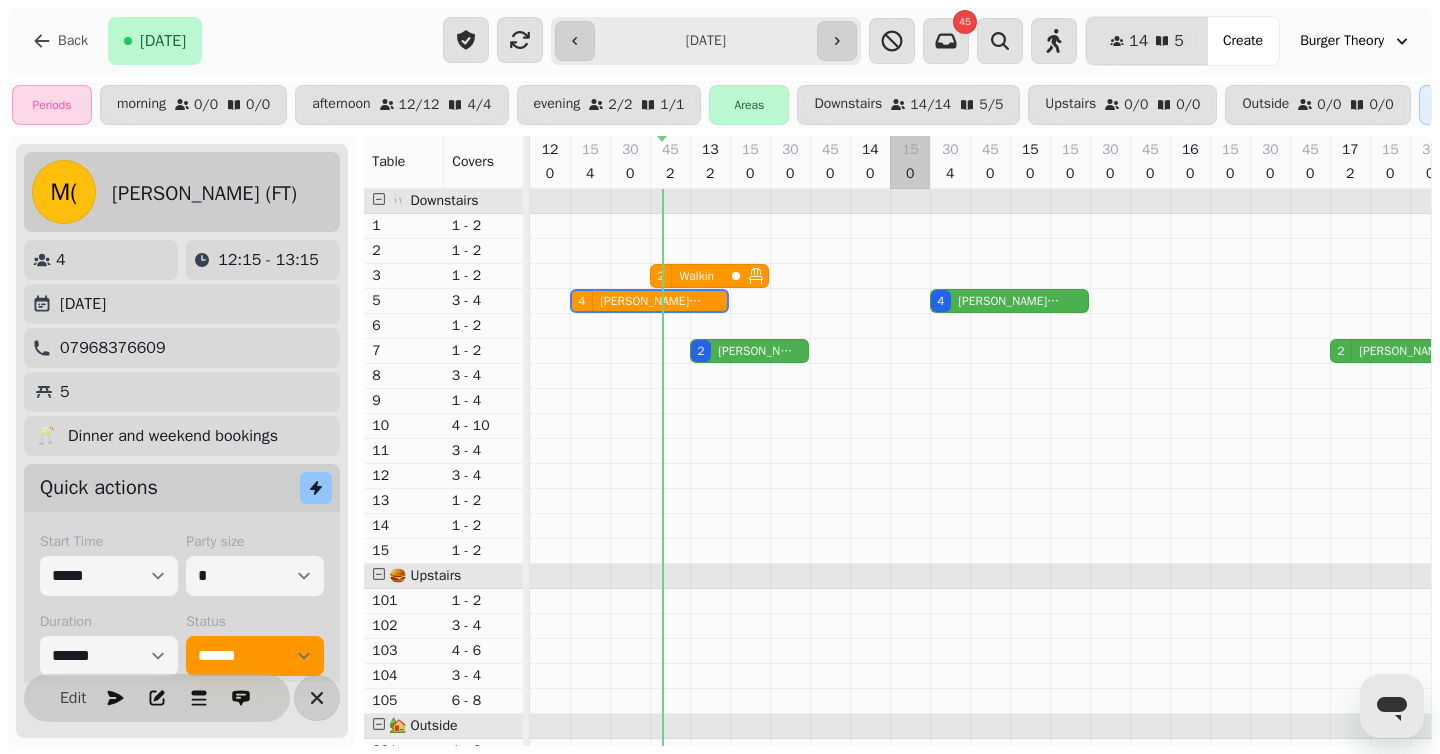 scroll, scrollTop: 0, scrollLeft: 384, axis: horizontal 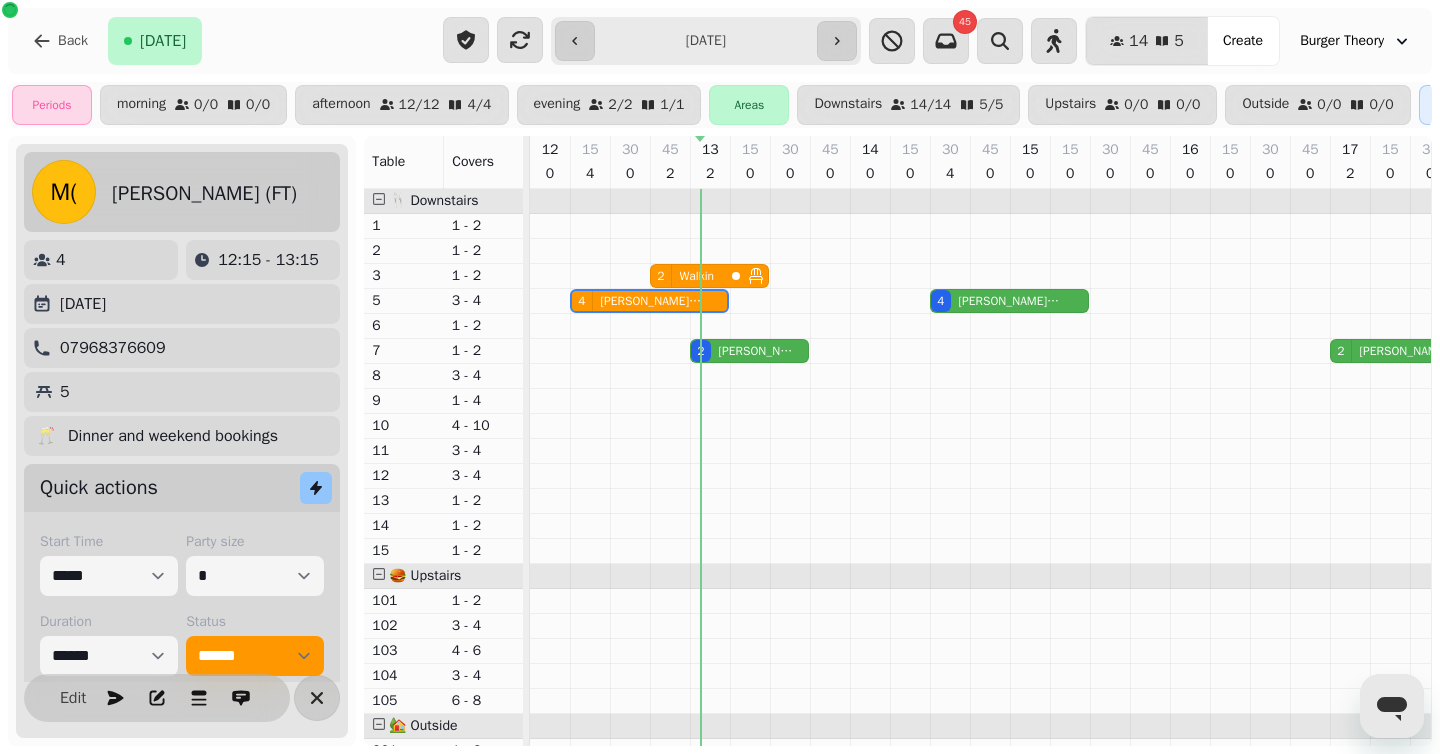click on "Harry   Sowerby" at bounding box center [752, 351] 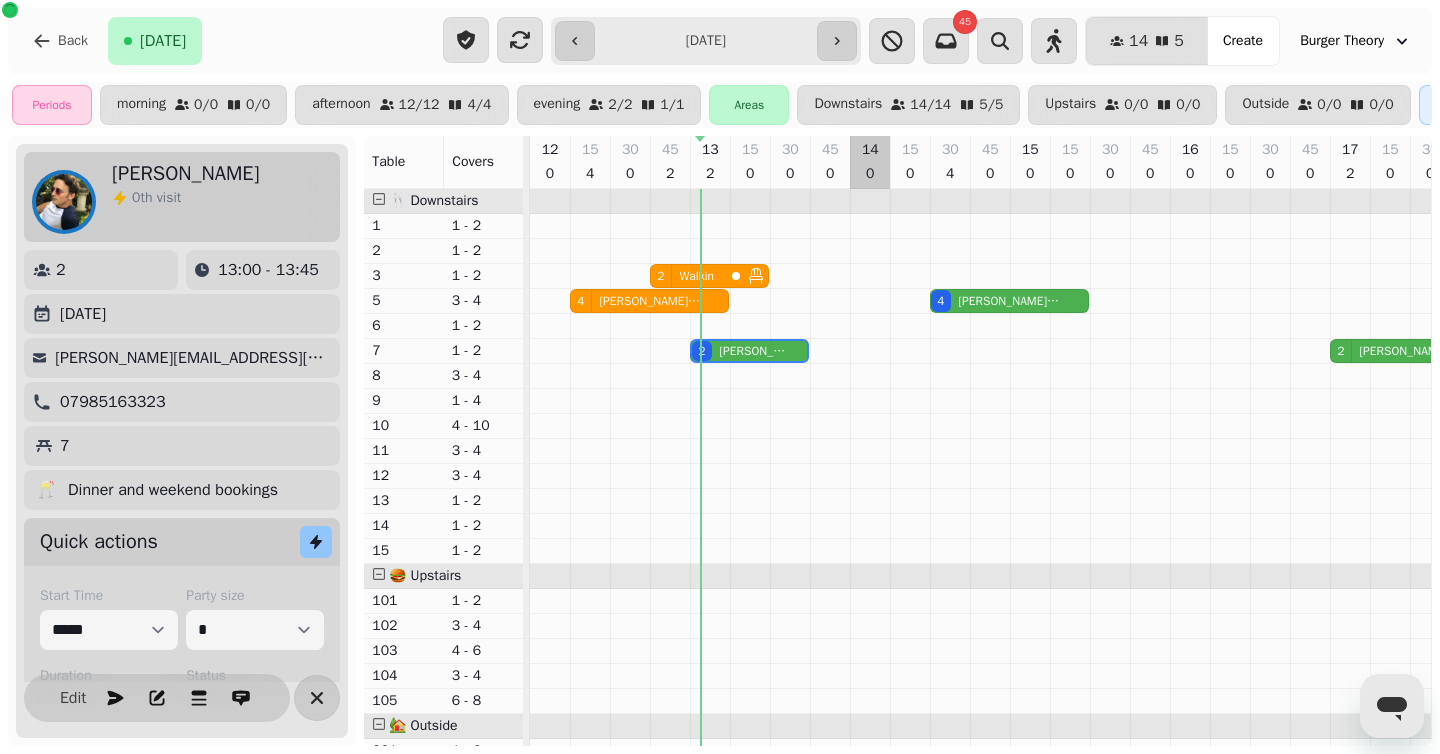 scroll, scrollTop: 0, scrollLeft: 147, axis: horizontal 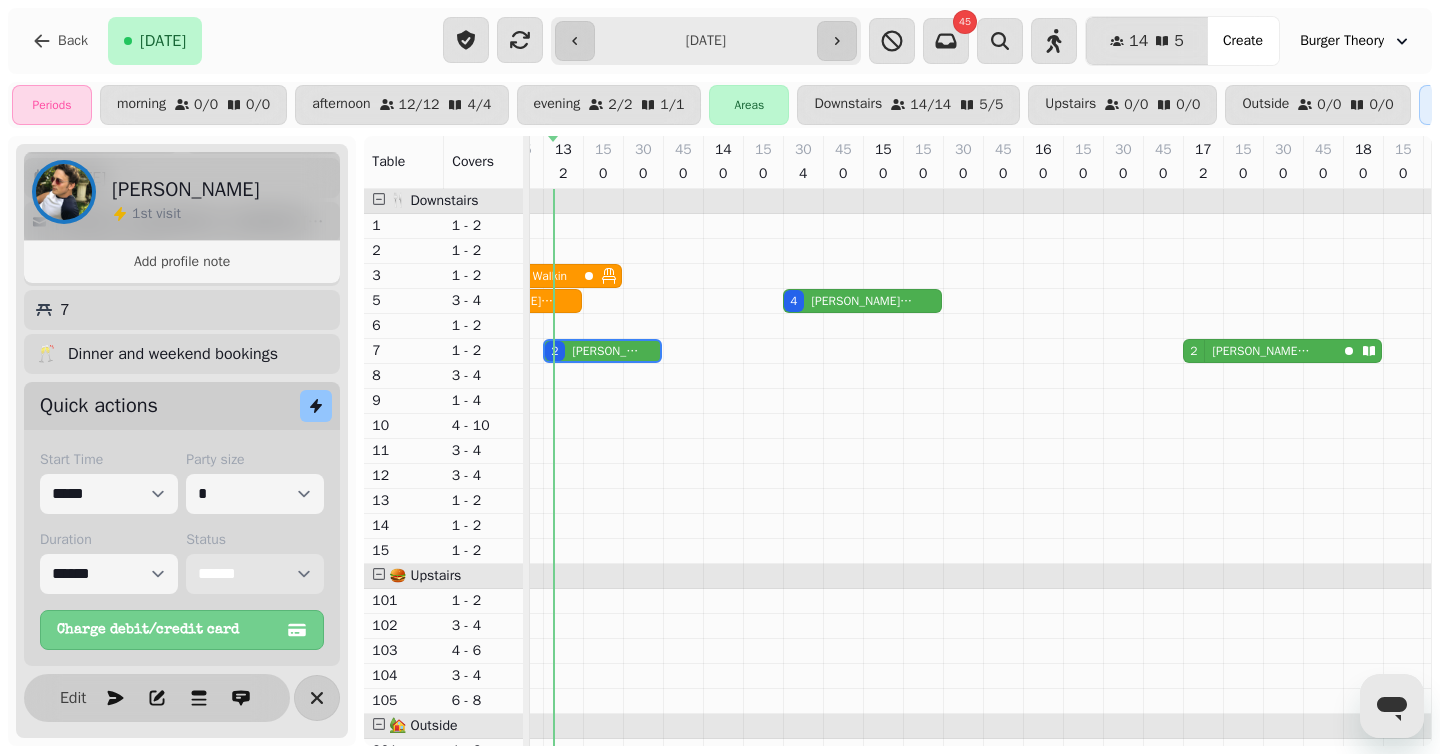 click on "**********" at bounding box center (255, 574) 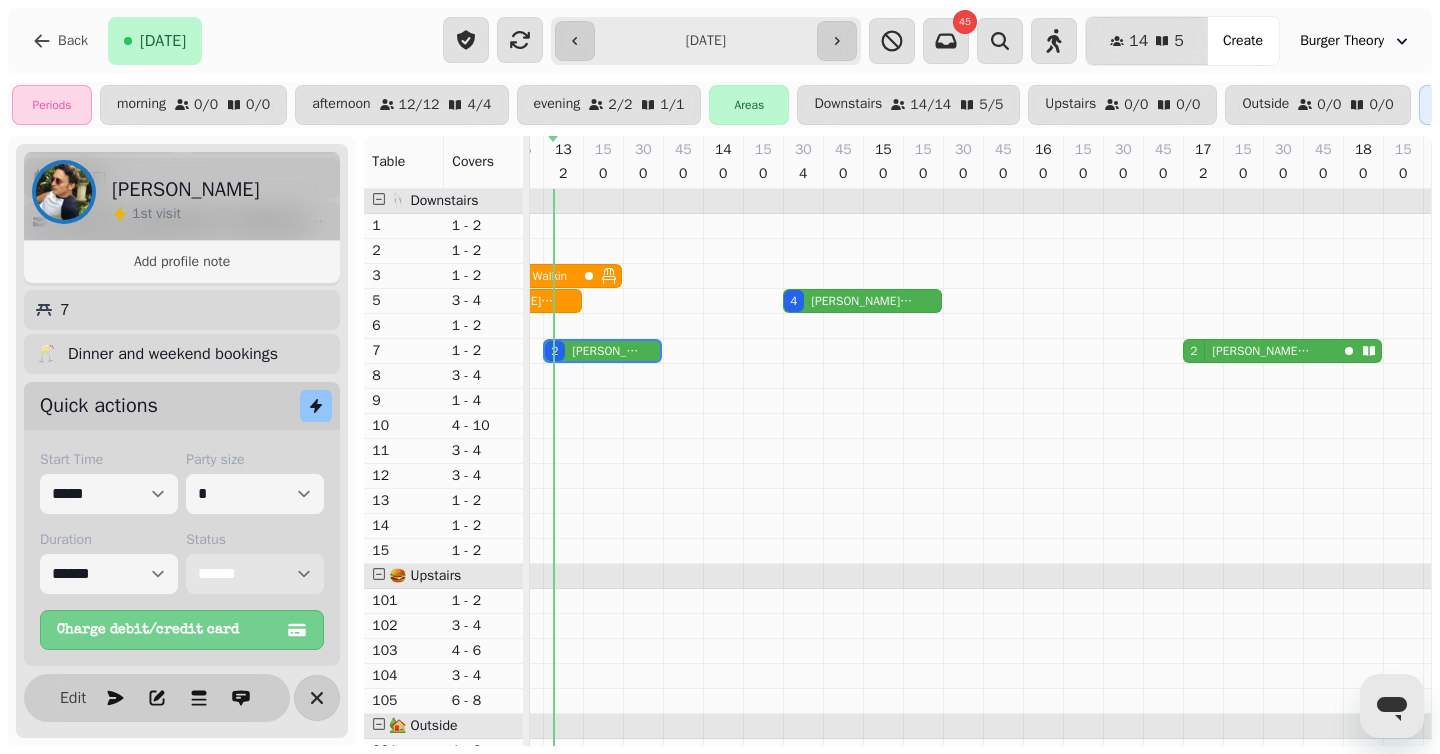 select on "******" 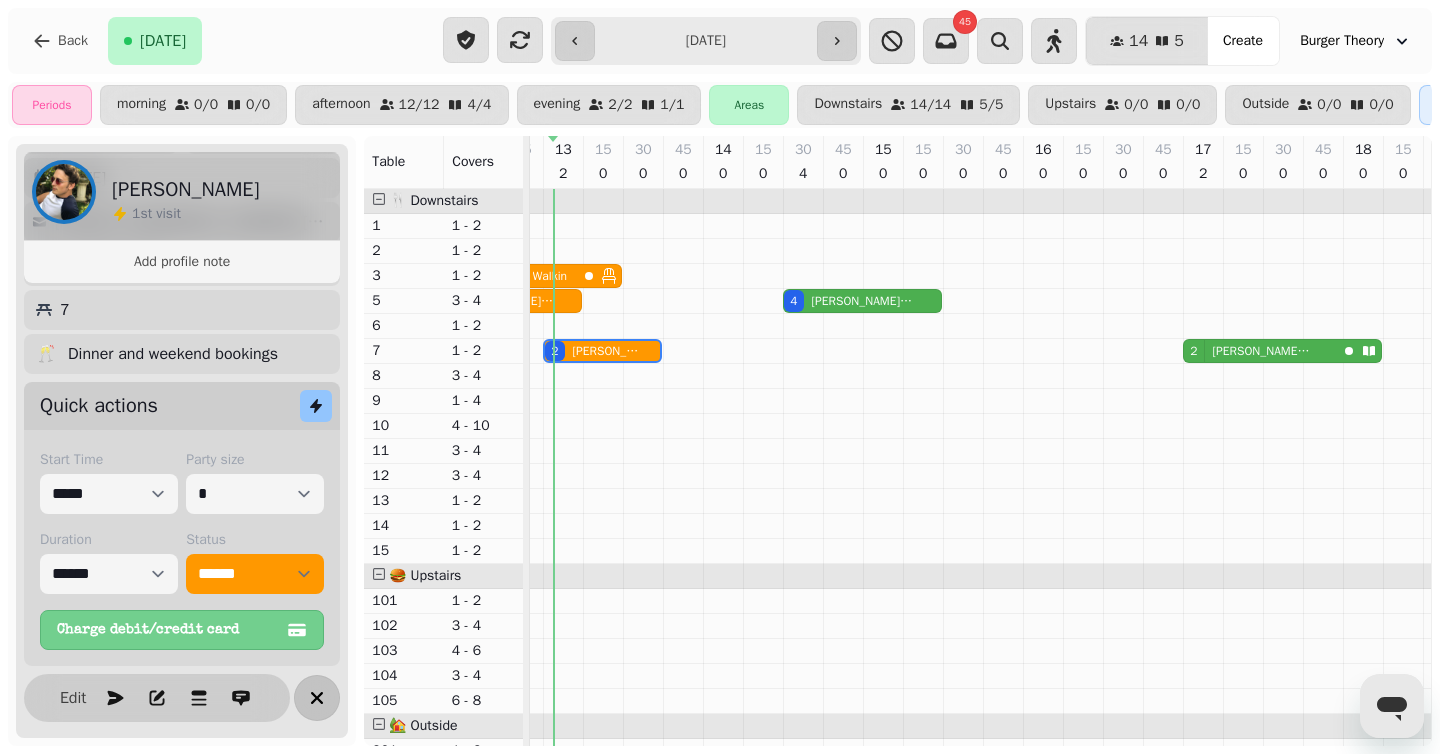 click 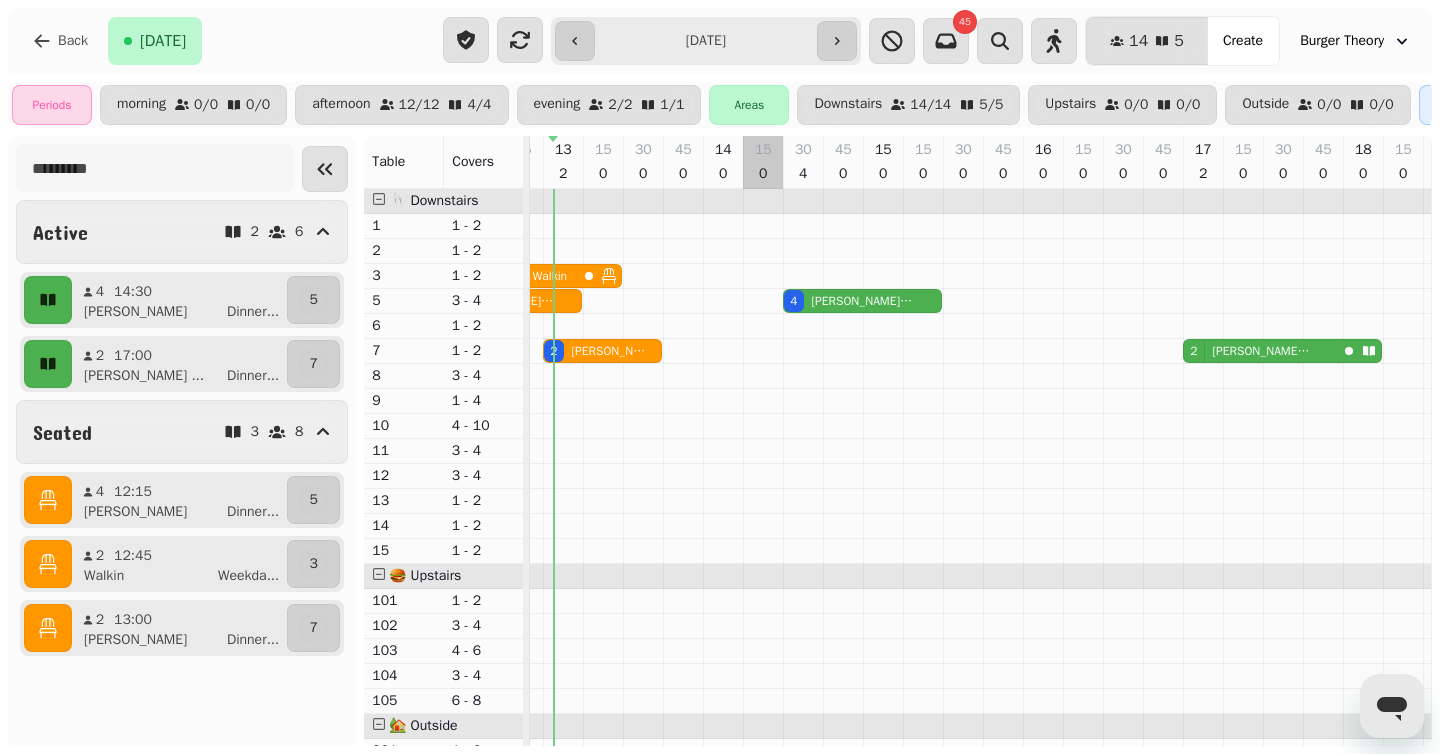 scroll, scrollTop: 0, scrollLeft: 0, axis: both 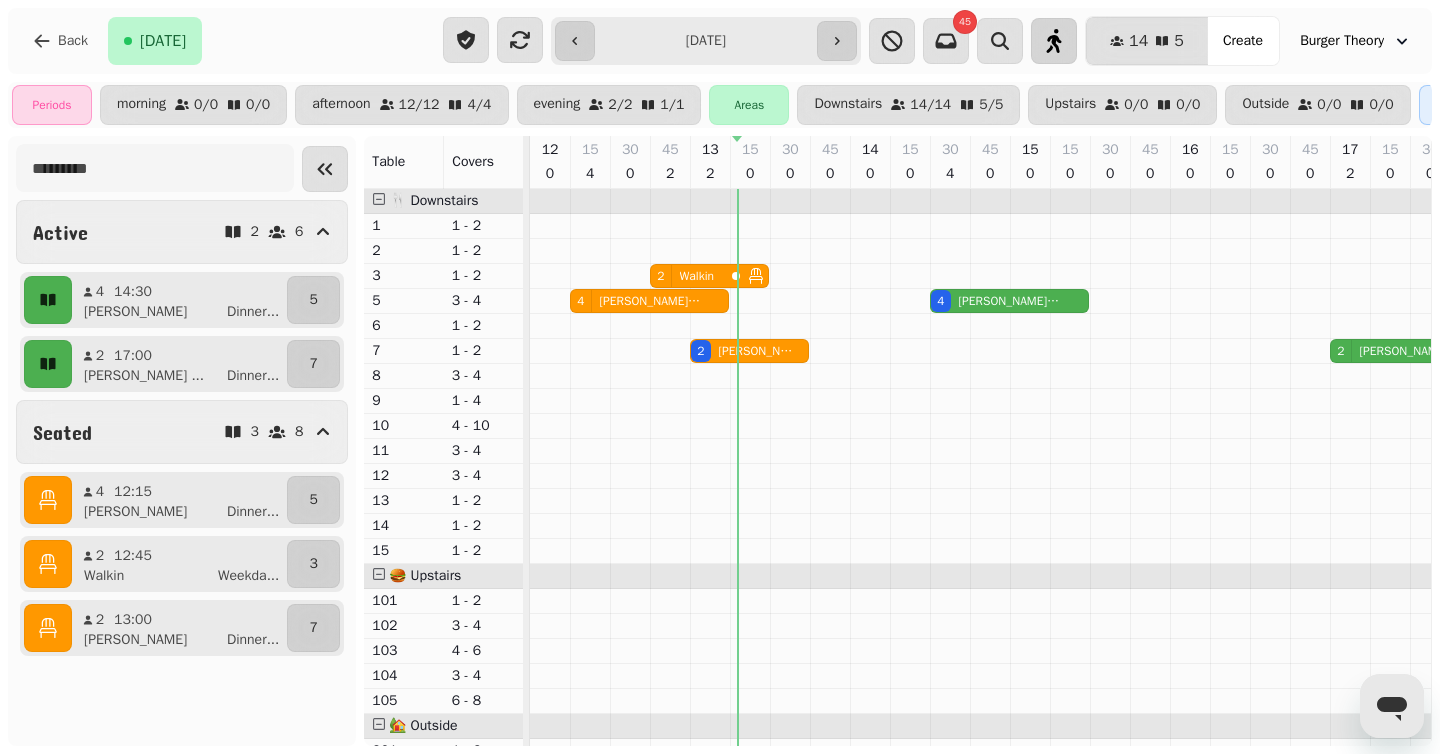 click 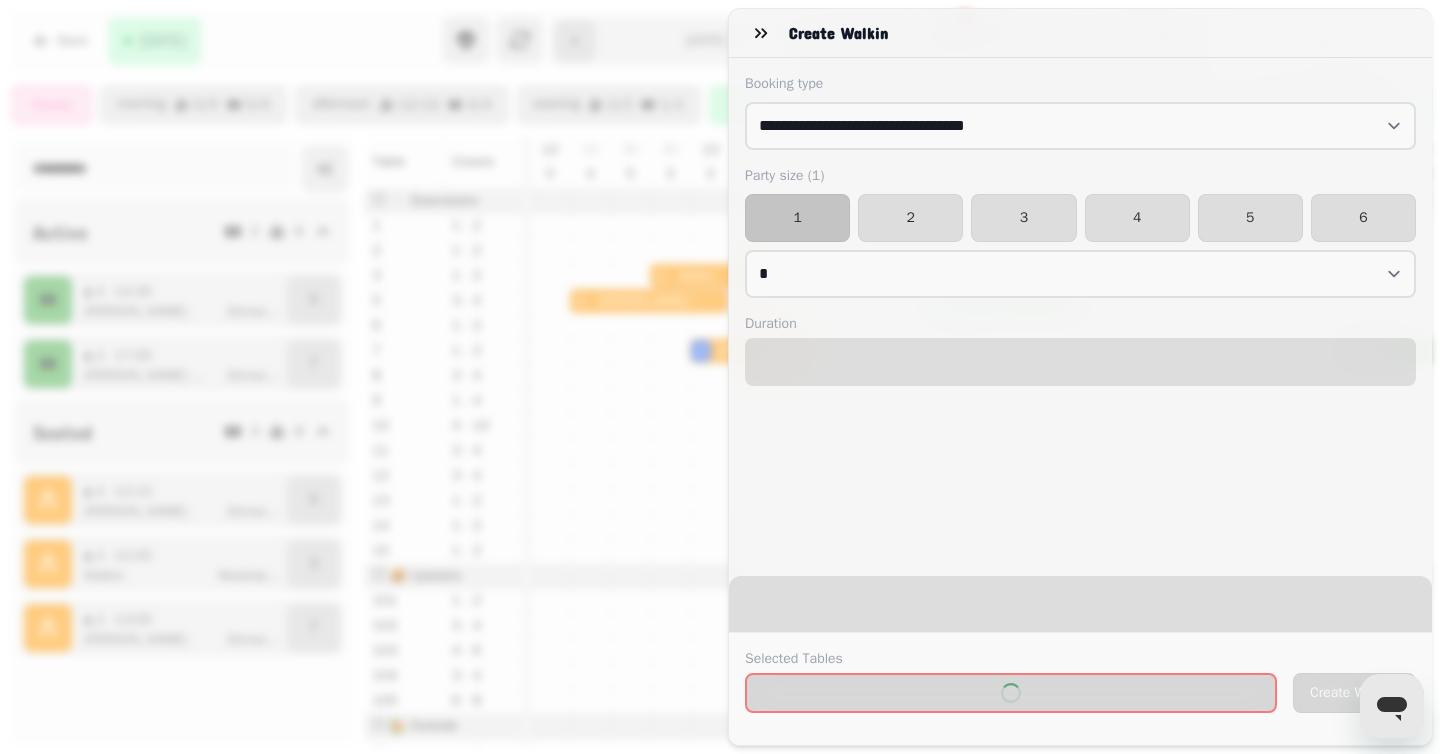 select on "****" 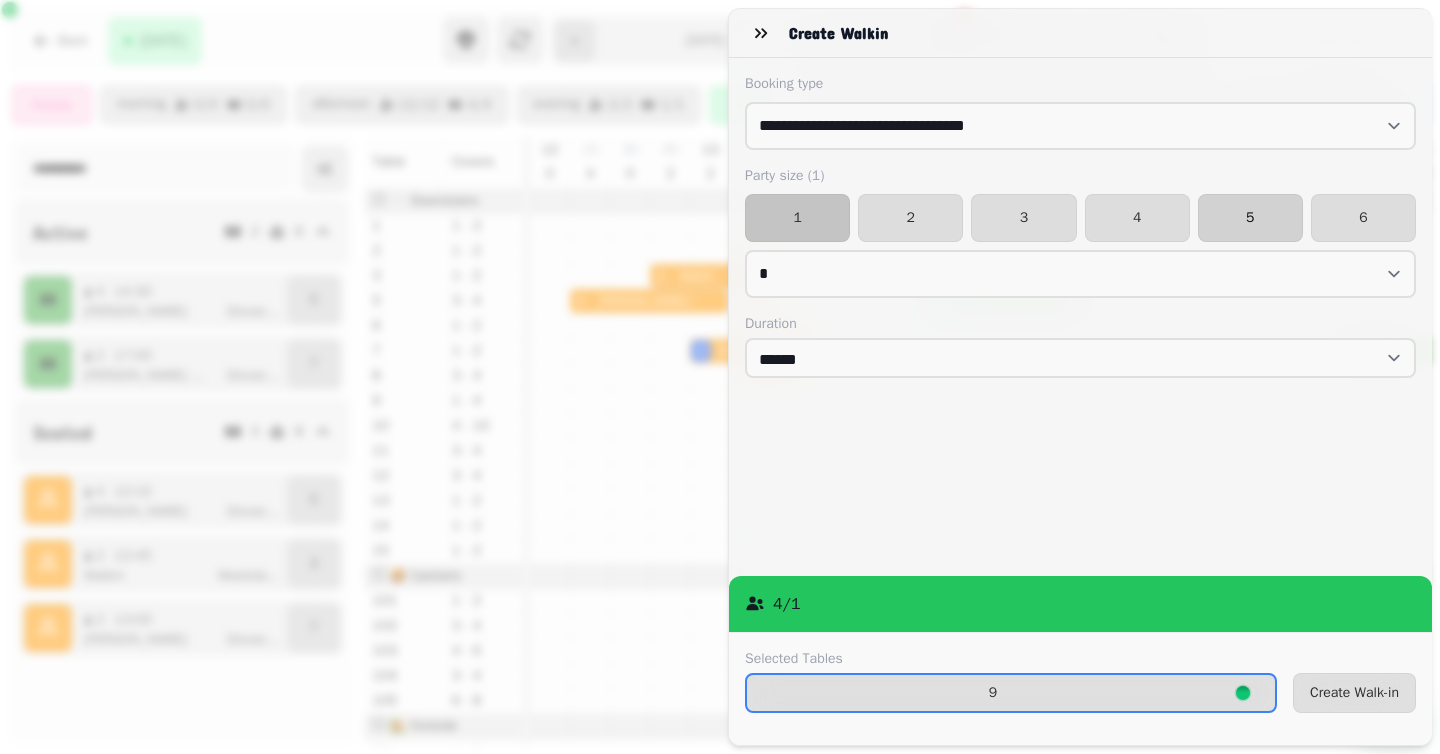 click on "5" at bounding box center (1250, 218) 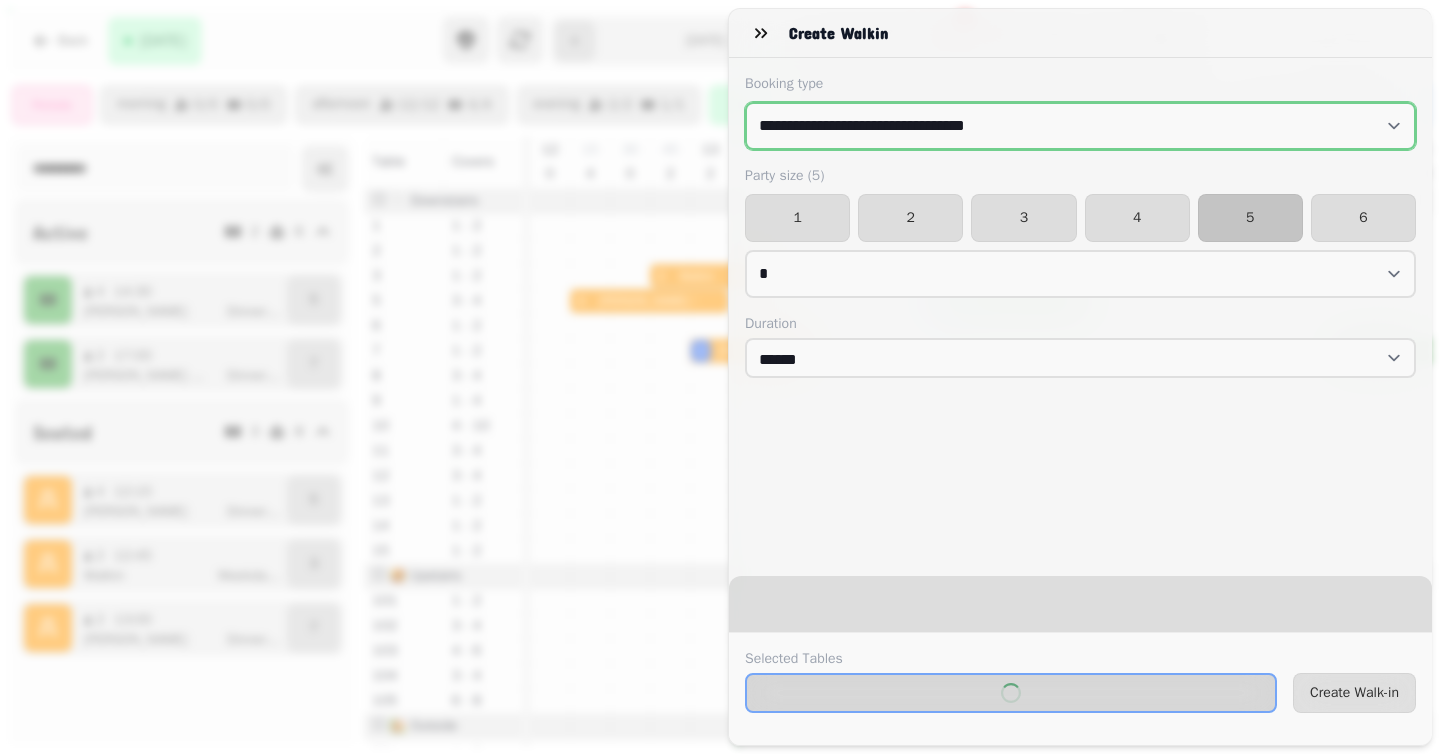 click on "**********" at bounding box center (1080, 126) 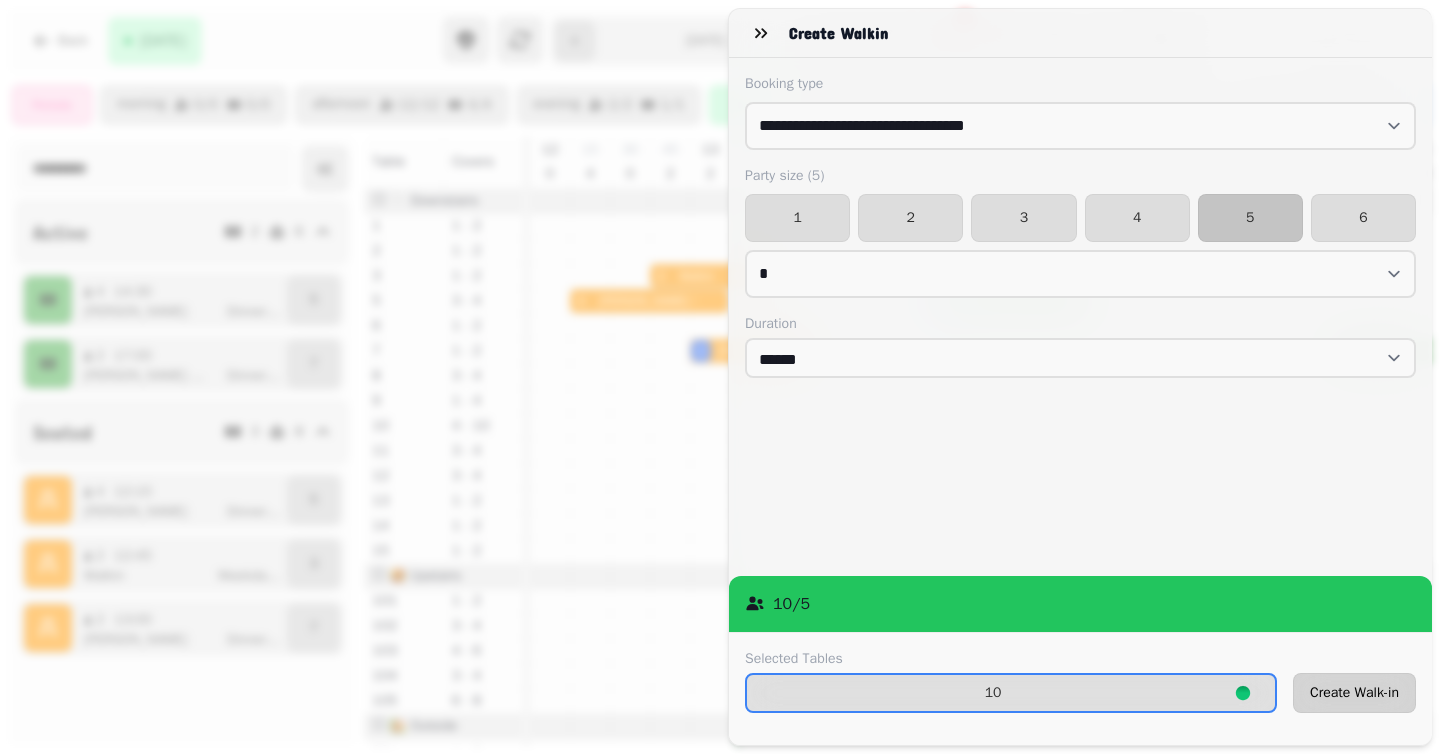 click on "Create Walk-in" at bounding box center [1354, 693] 